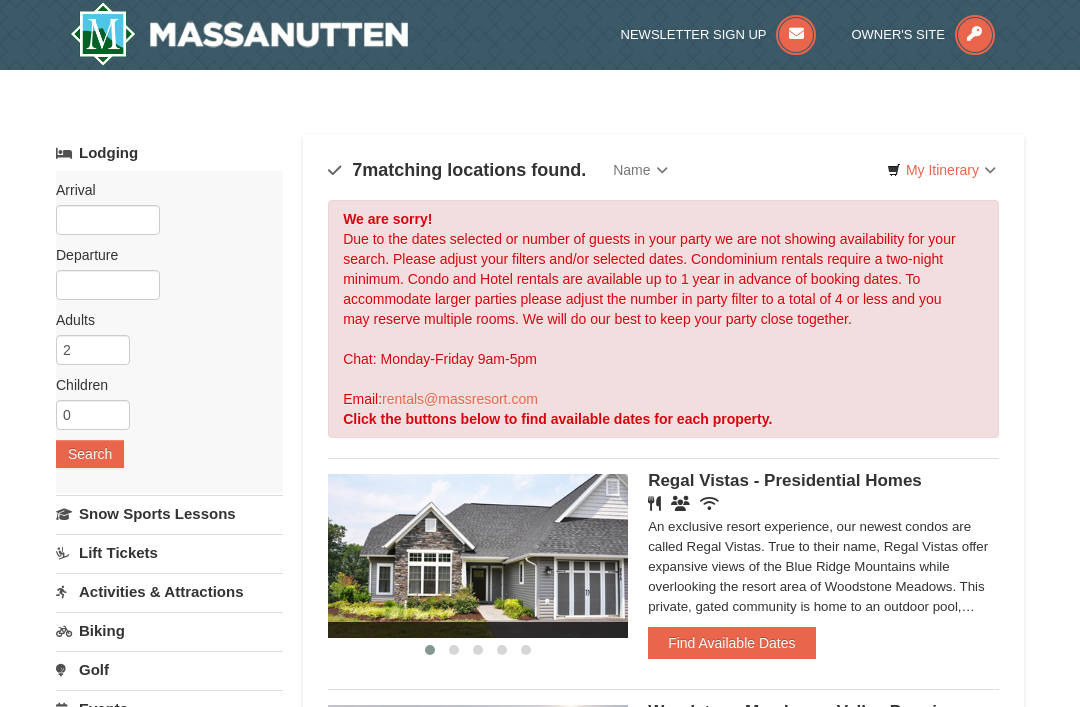scroll, scrollTop: 0, scrollLeft: 0, axis: both 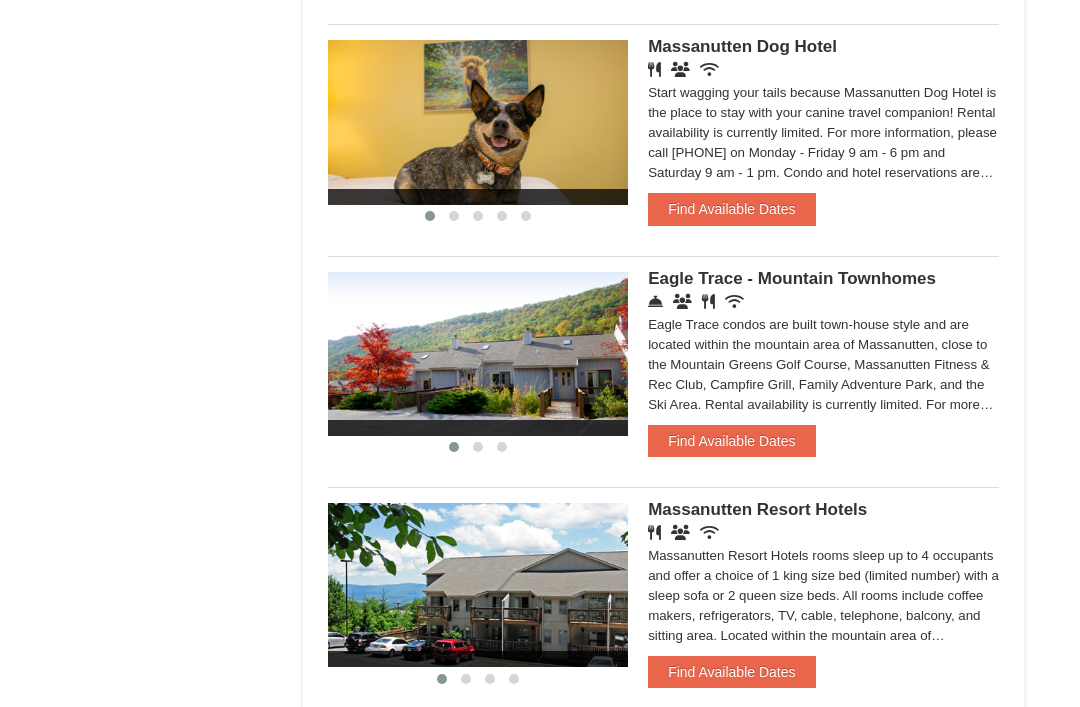 click on "Eagle Trace - Mountain Townhomes" at bounding box center [823, 280] 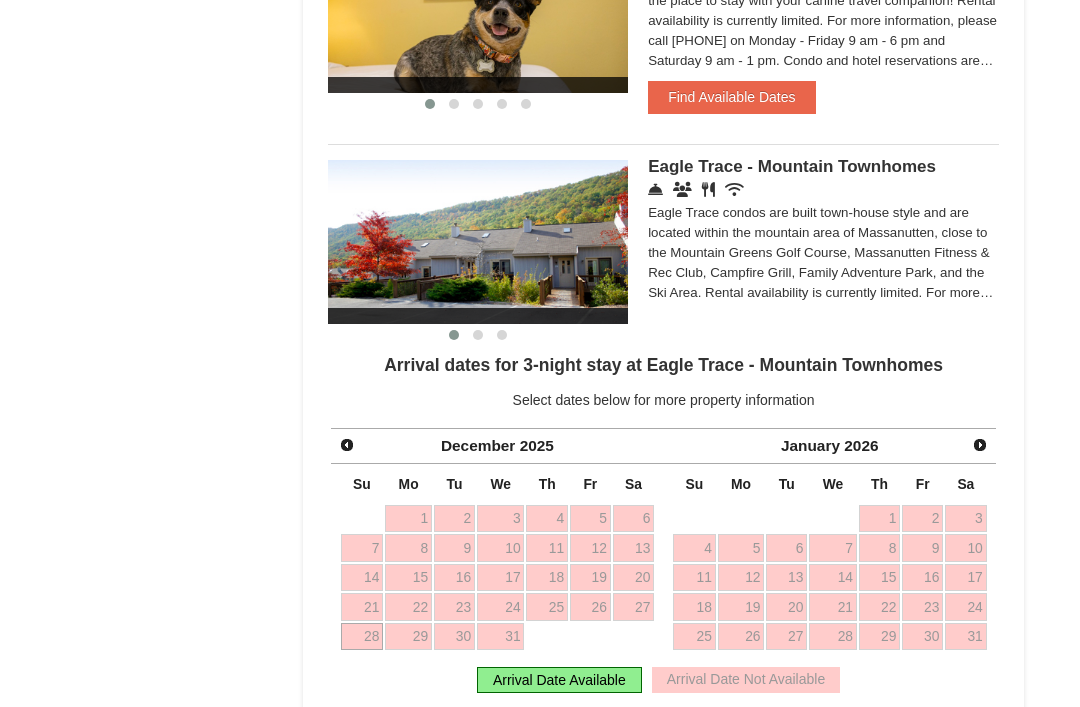 scroll, scrollTop: 1267, scrollLeft: 0, axis: vertical 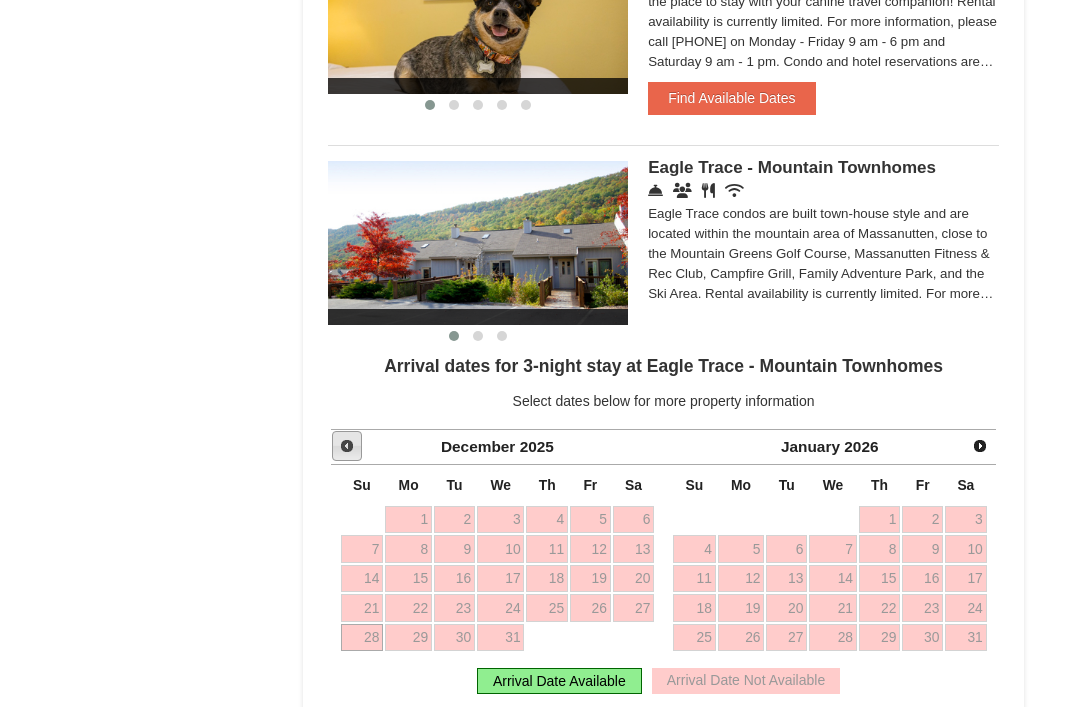 click on "Prev" at bounding box center (347, 446) 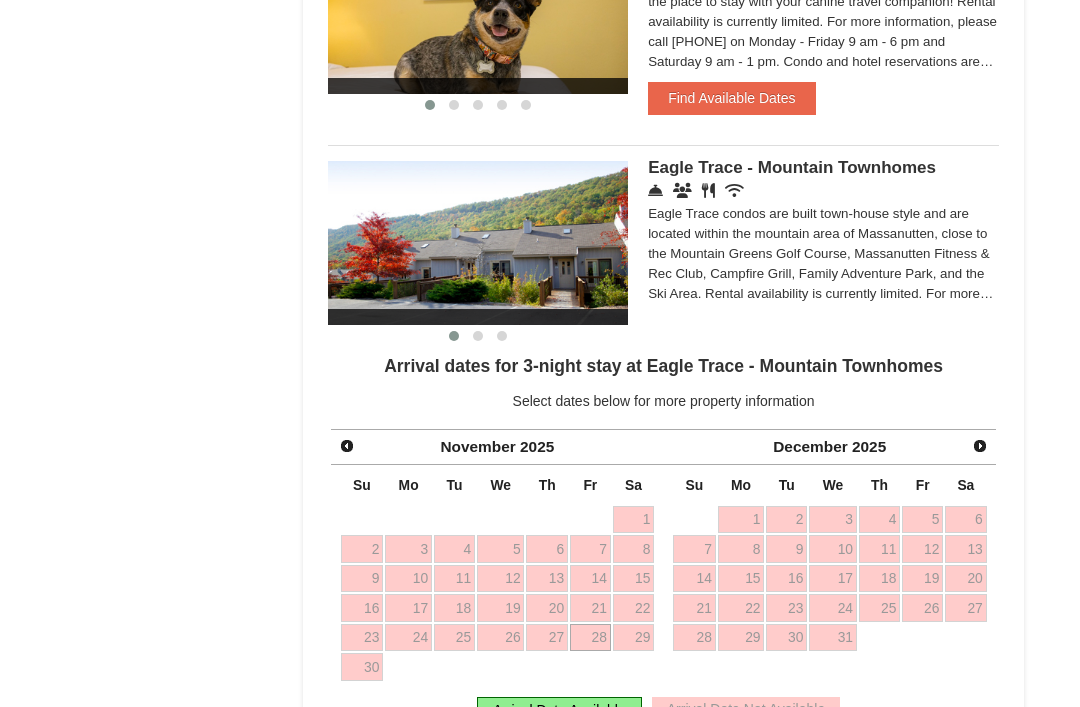 click on "Prev" at bounding box center (347, 446) 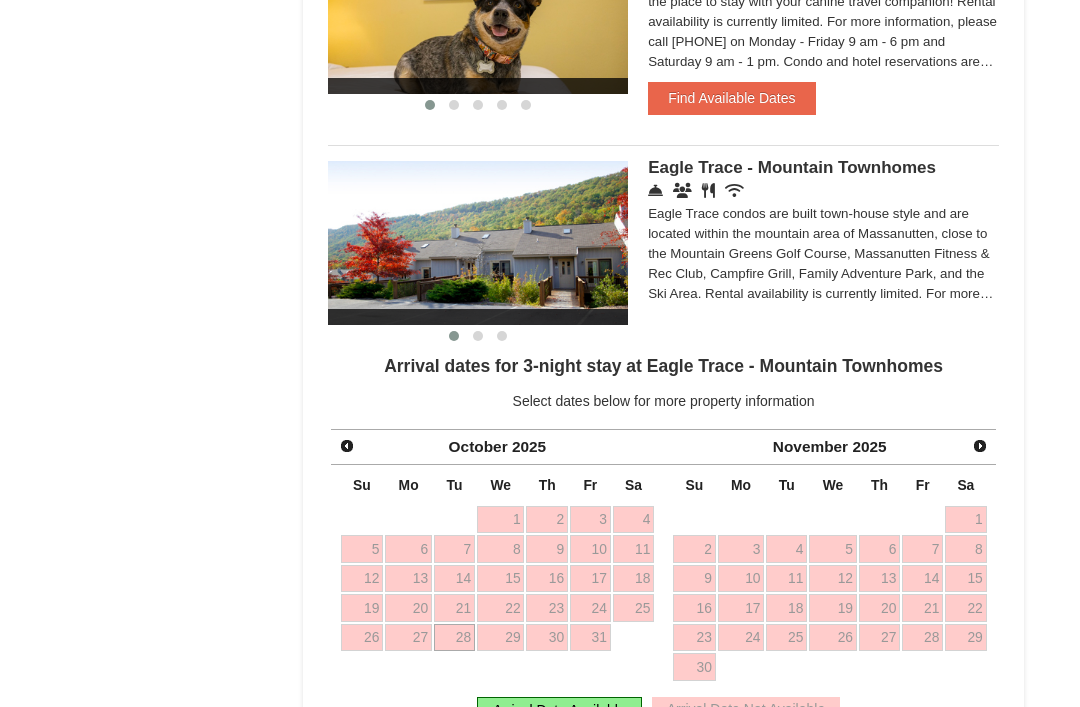click on "Prev" at bounding box center [347, 446] 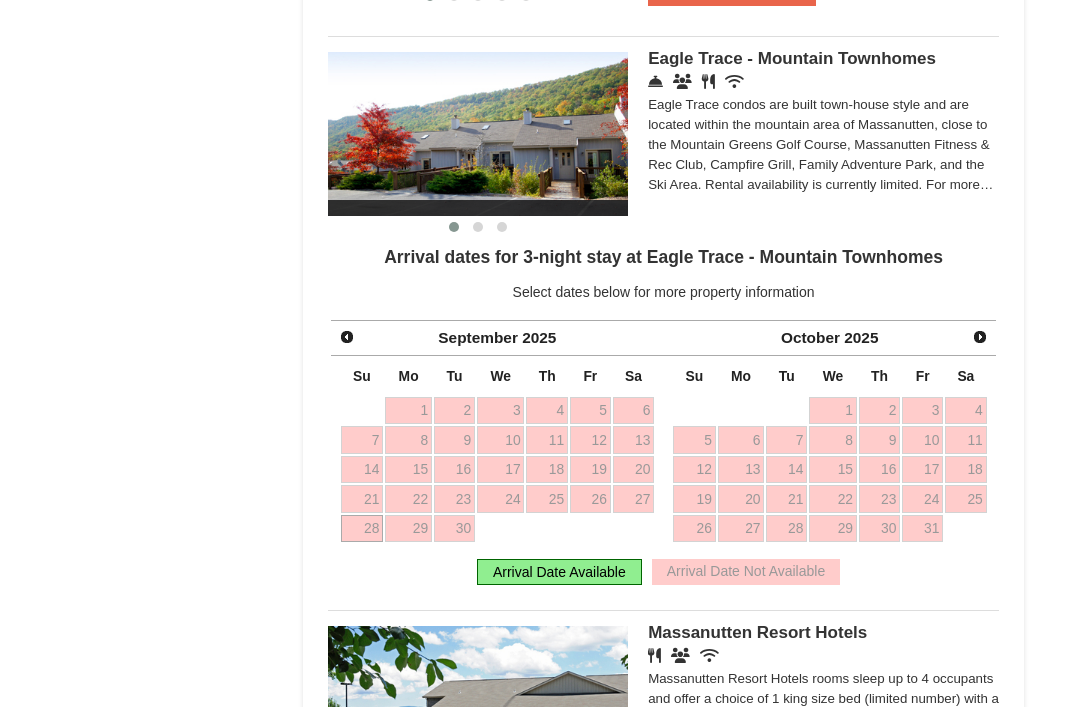 scroll, scrollTop: 1264, scrollLeft: 0, axis: vertical 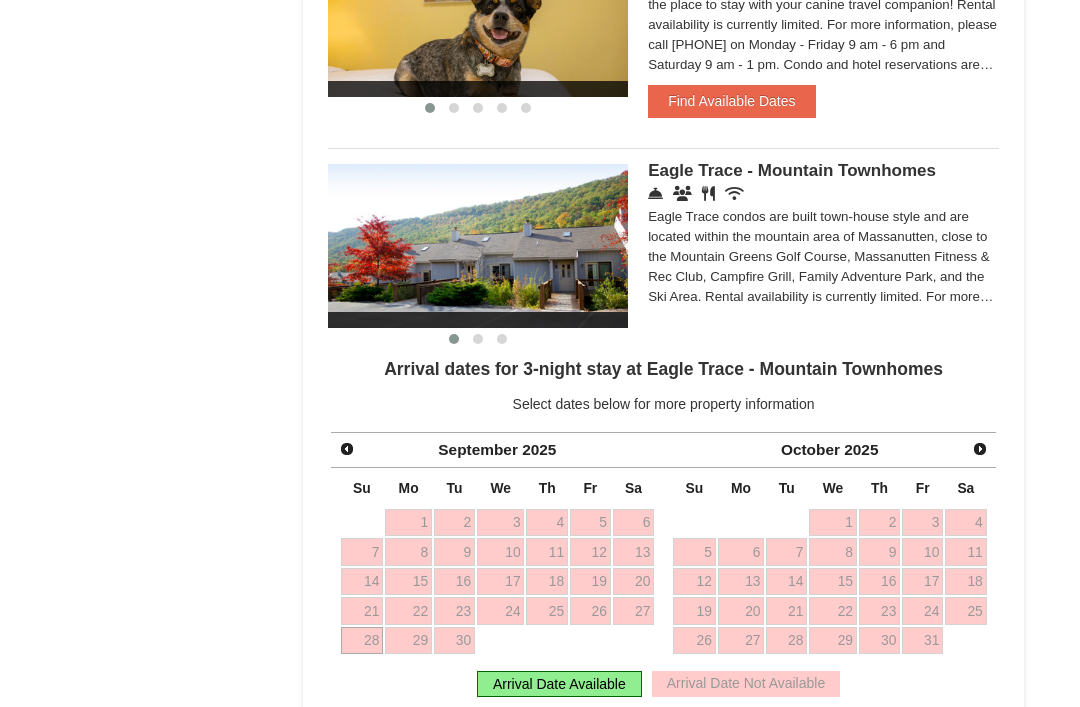 click at bounding box center [478, 246] 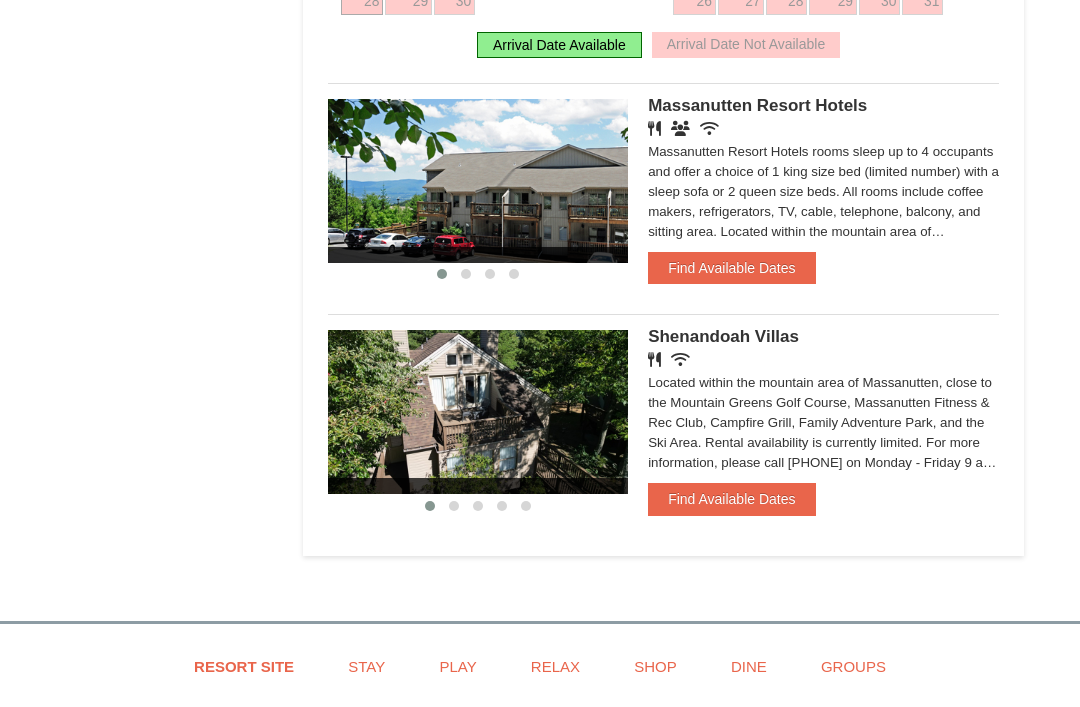 scroll, scrollTop: 1903, scrollLeft: 0, axis: vertical 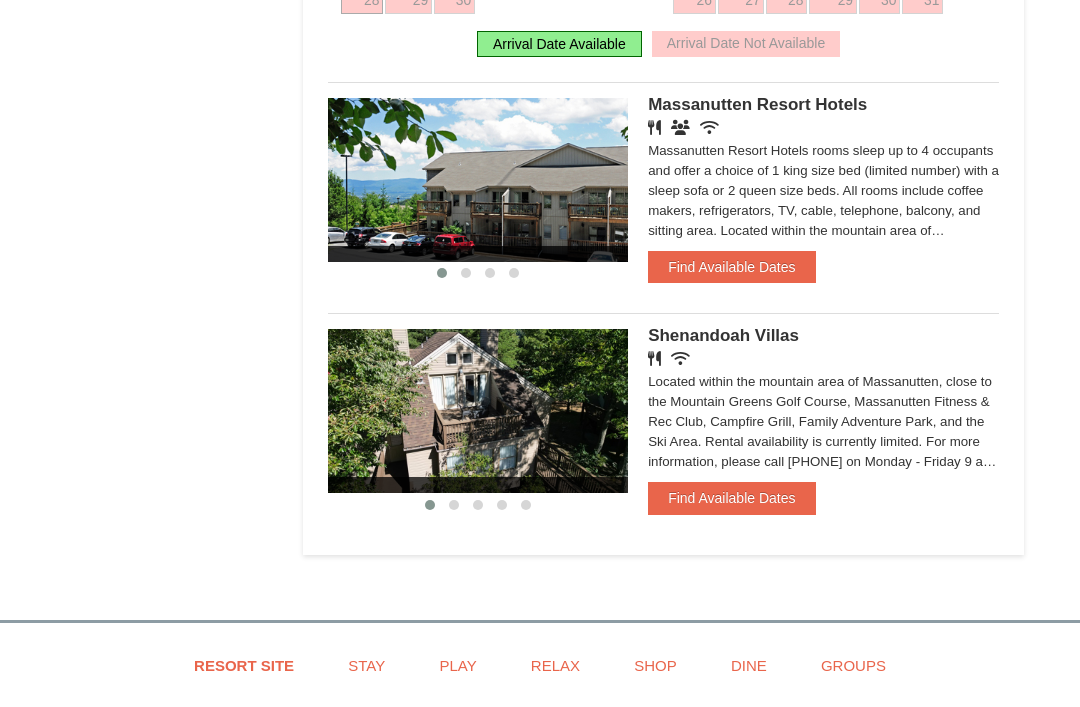 click at bounding box center (478, 412) 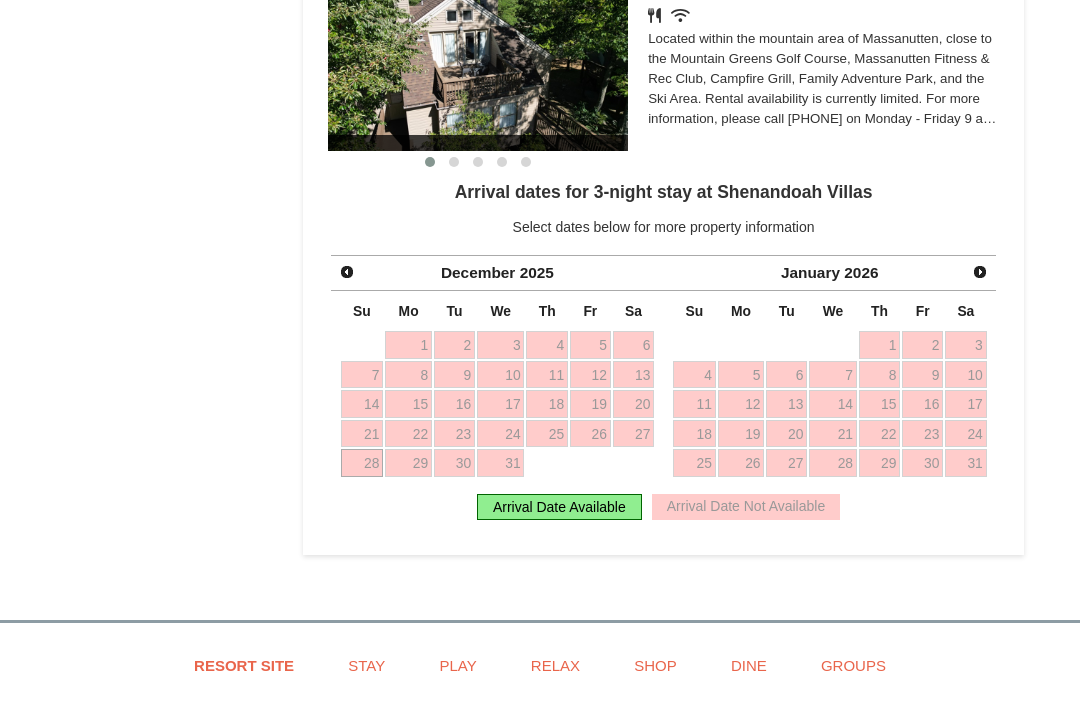 click on "Arrival Date Available" at bounding box center (559, 507) 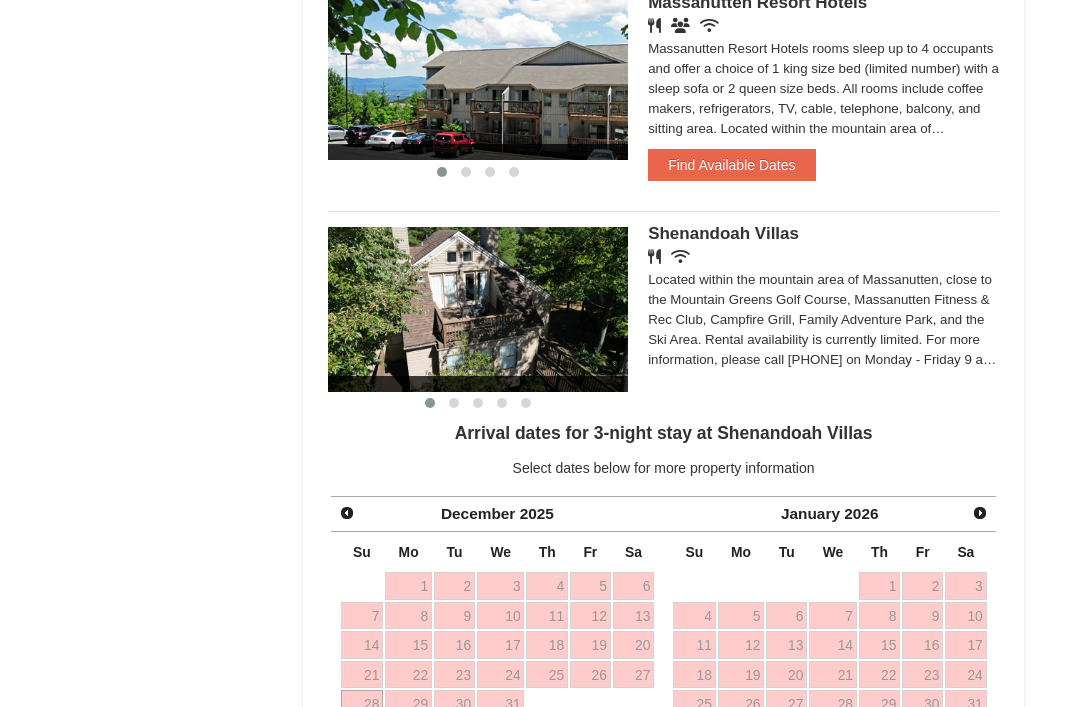 scroll, scrollTop: 1662, scrollLeft: 0, axis: vertical 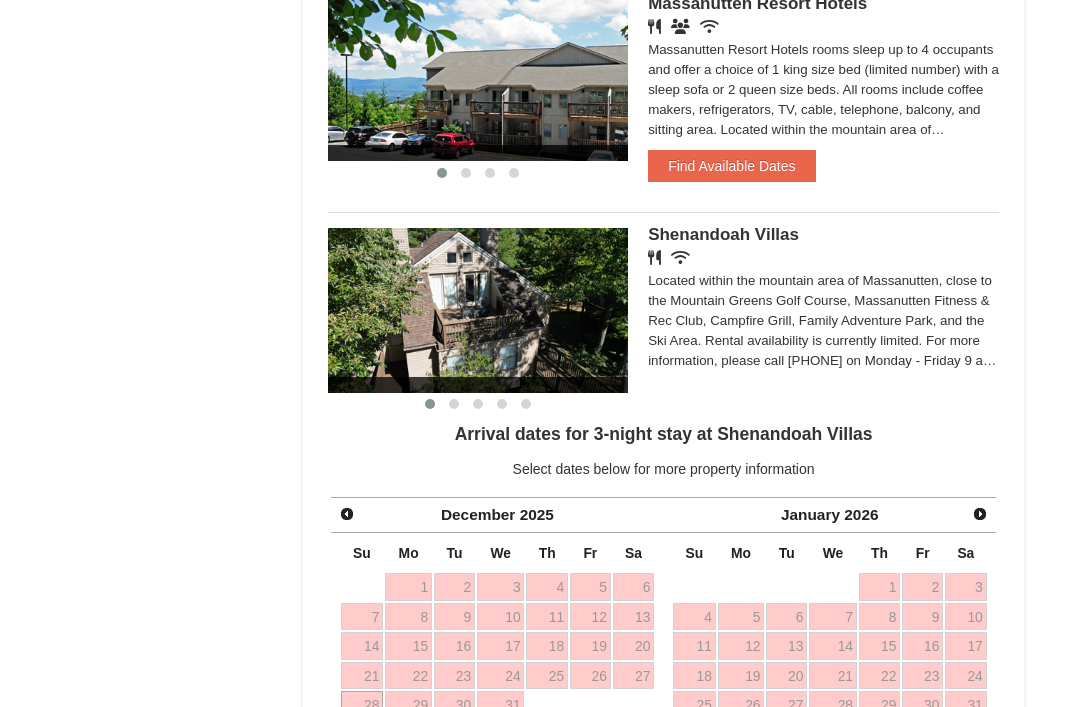 click at bounding box center [478, 310] 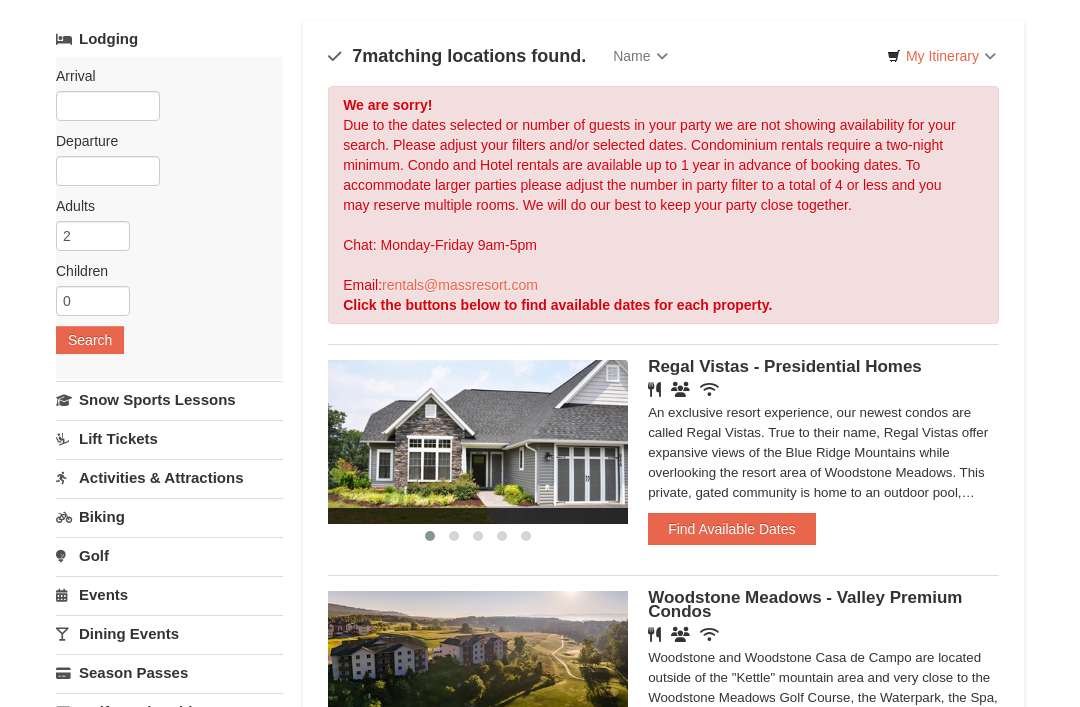 scroll, scrollTop: 160, scrollLeft: 0, axis: vertical 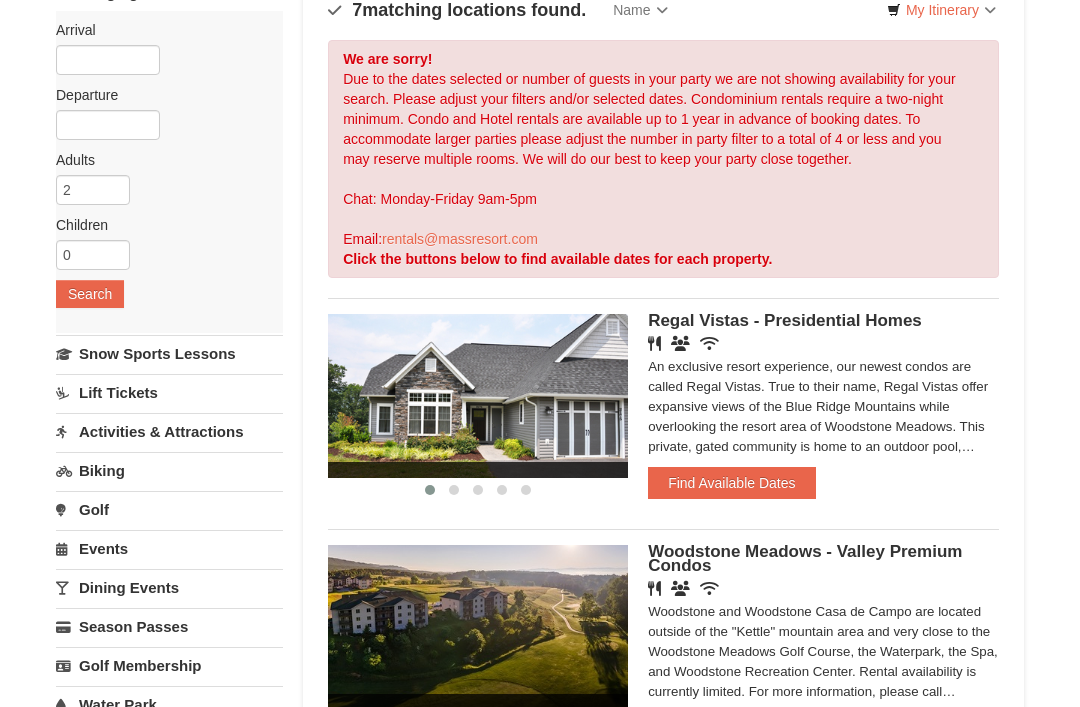 click on "Find Available Dates" at bounding box center (731, 483) 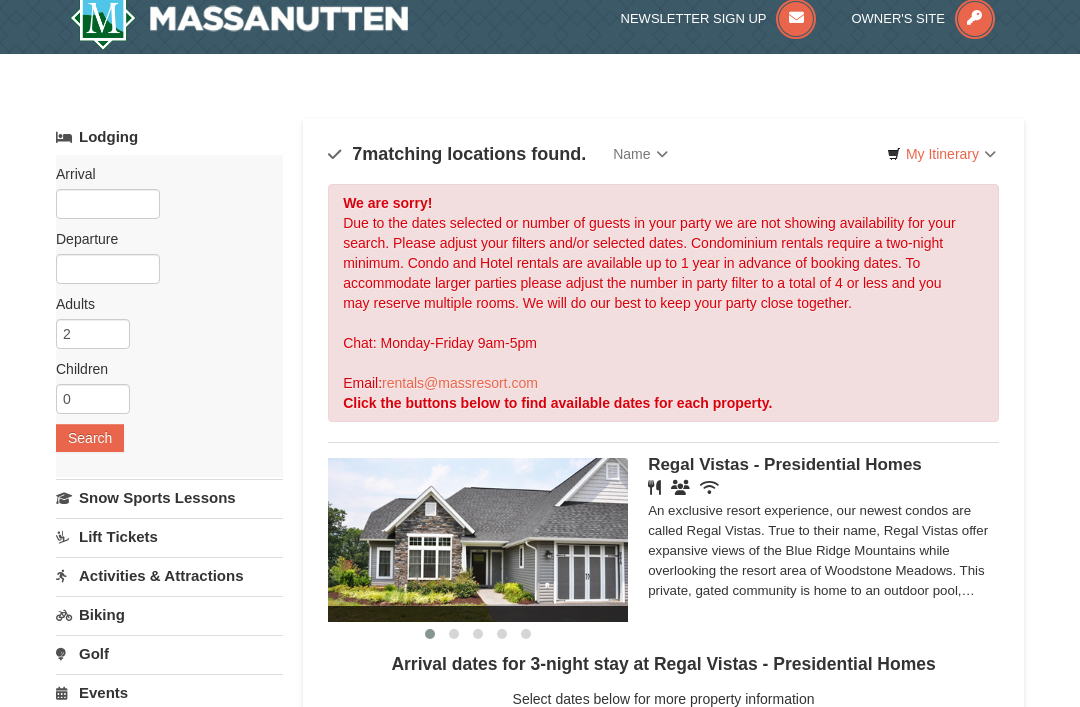 scroll, scrollTop: 0, scrollLeft: 0, axis: both 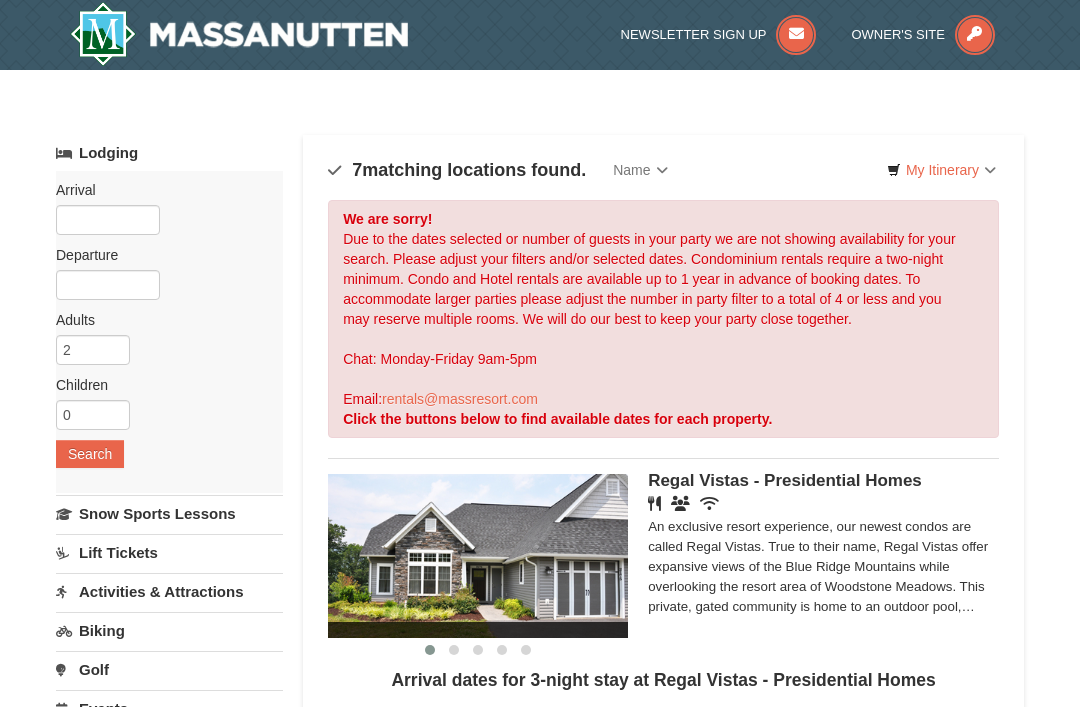 click at bounding box center (239, 34) 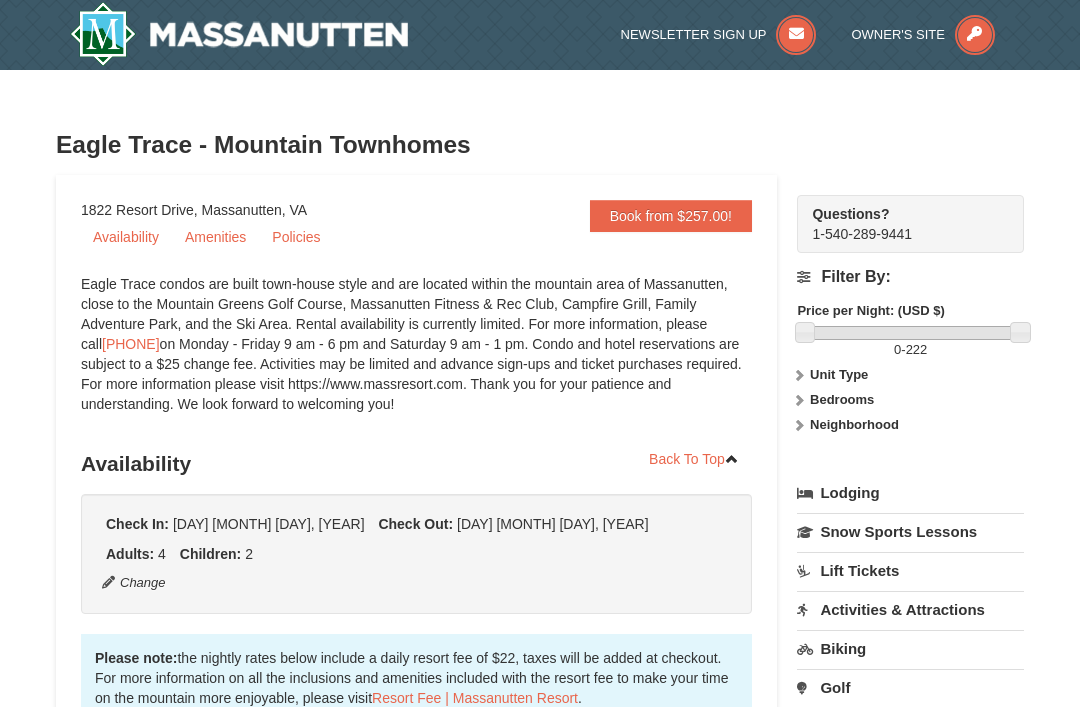 scroll, scrollTop: 0, scrollLeft: 0, axis: both 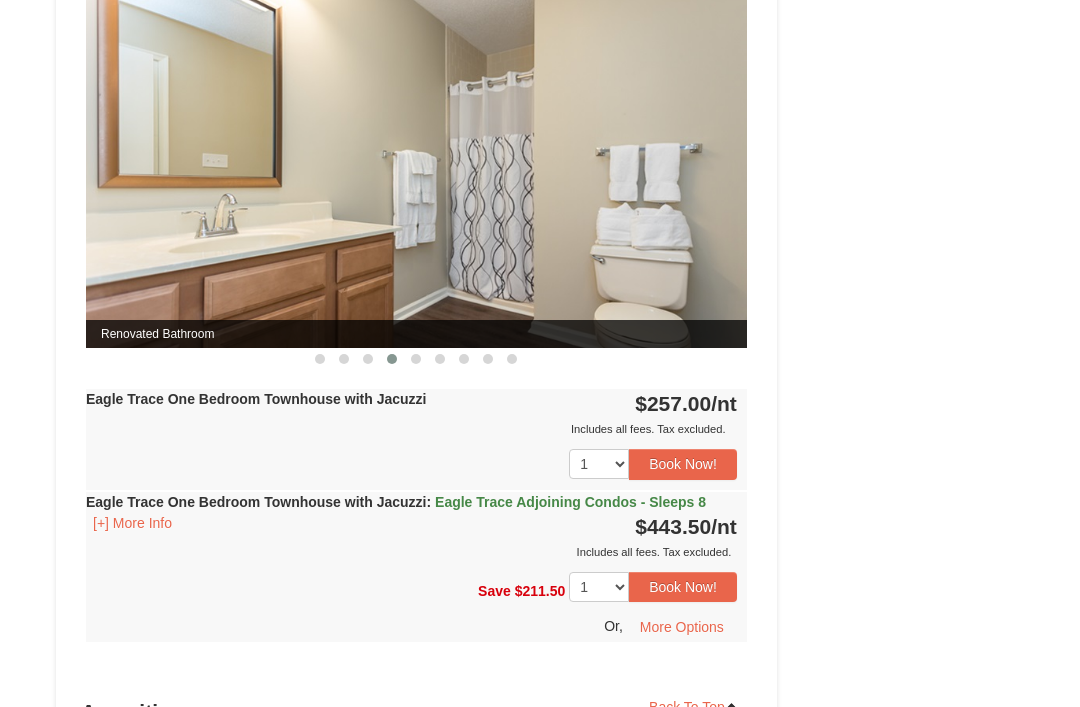 click on "More Options" at bounding box center [682, 627] 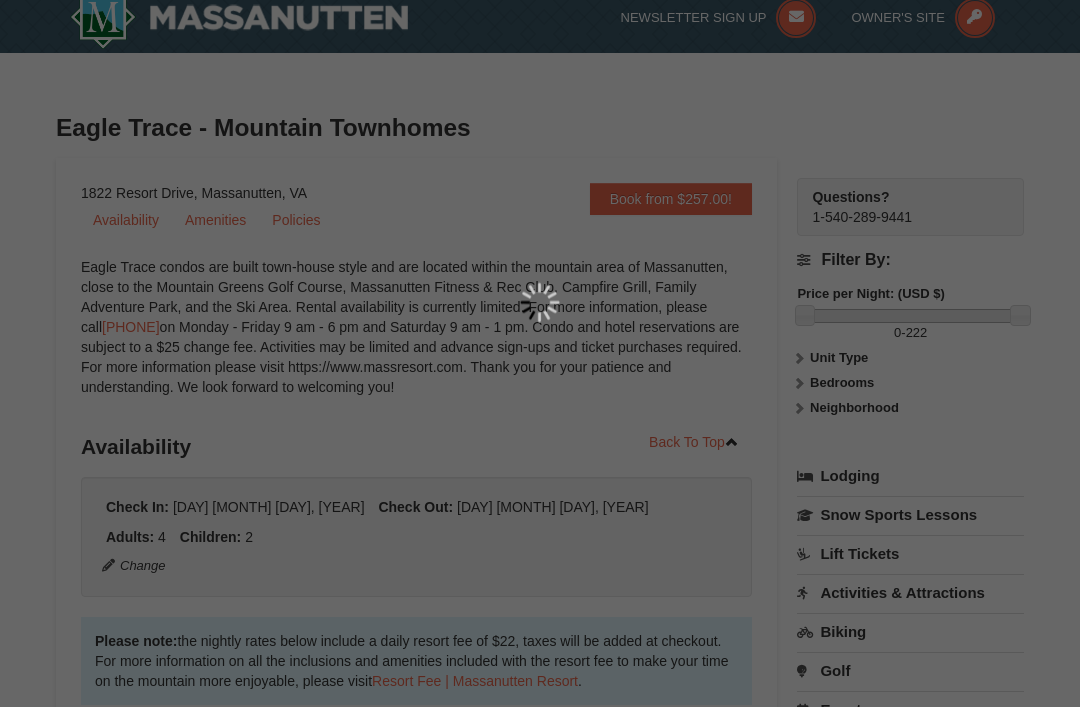 scroll, scrollTop: 17, scrollLeft: 0, axis: vertical 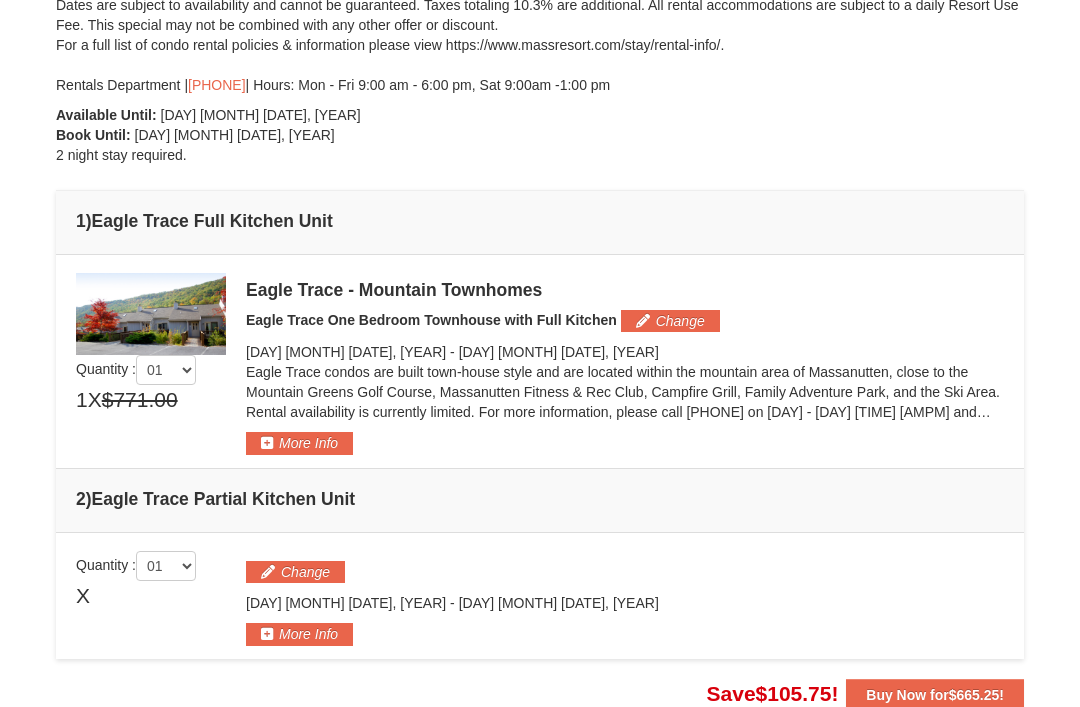 click on "More Info" at bounding box center (299, 443) 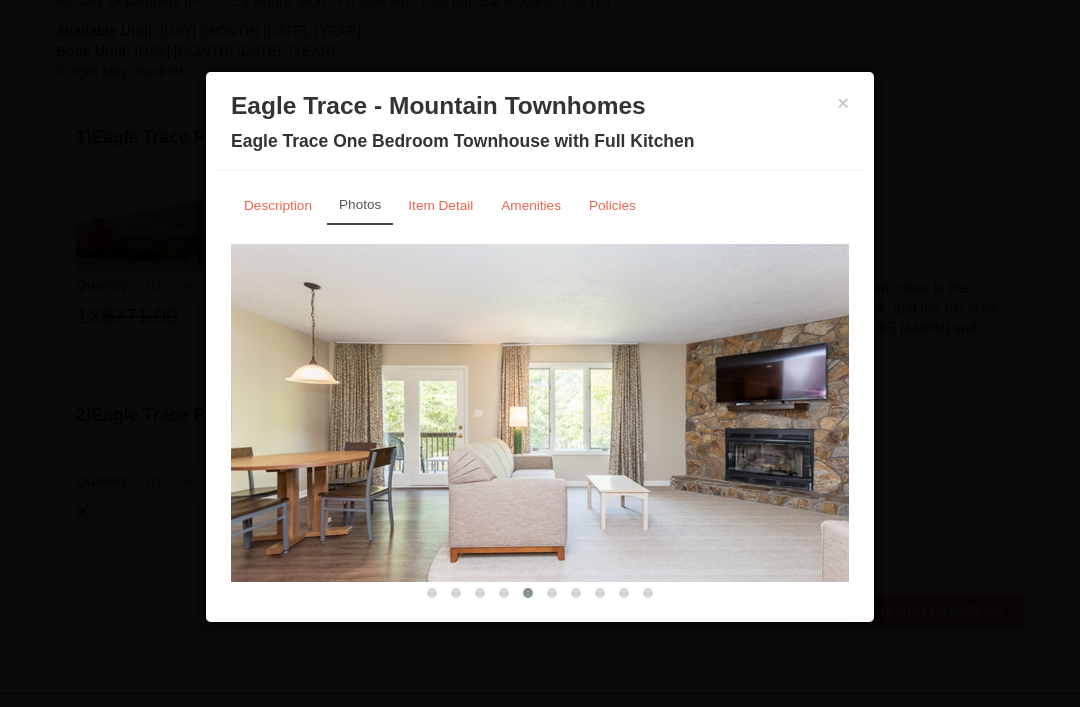 scroll, scrollTop: 433, scrollLeft: 0, axis: vertical 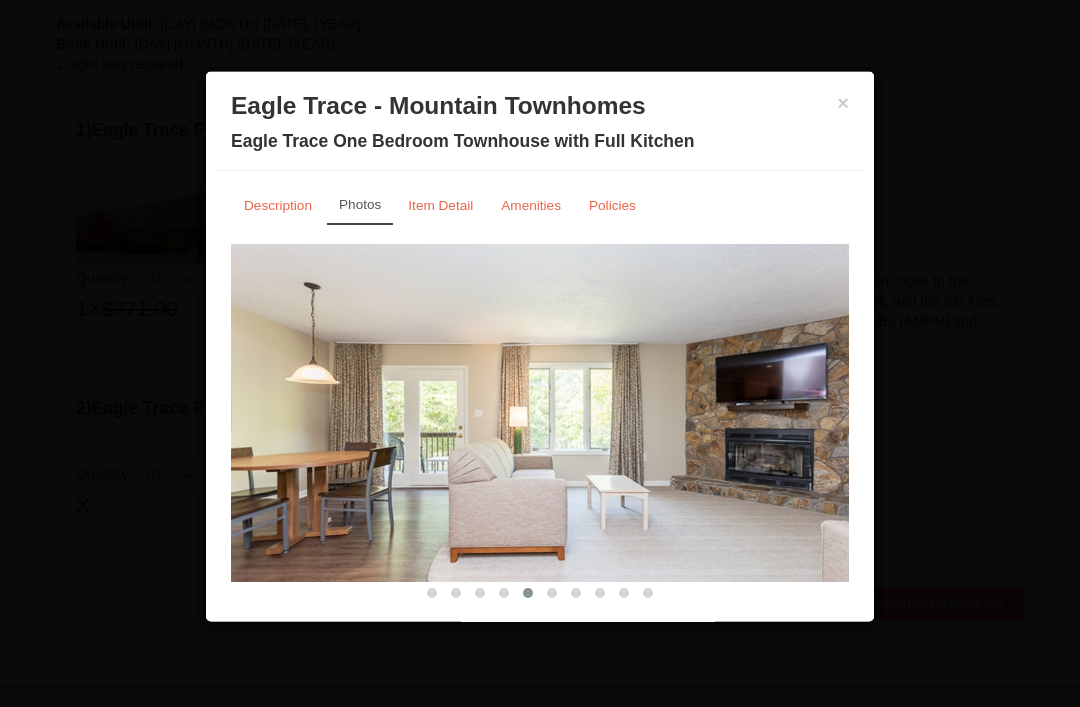 click on "Policies" at bounding box center [612, 205] 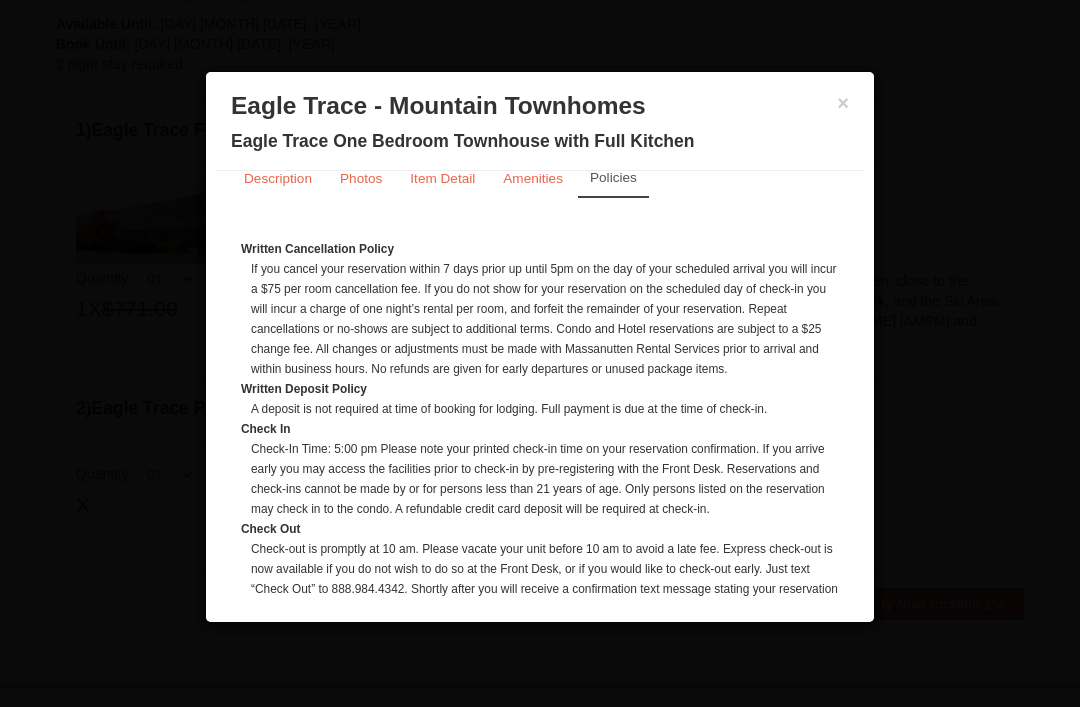 scroll, scrollTop: 23, scrollLeft: 0, axis: vertical 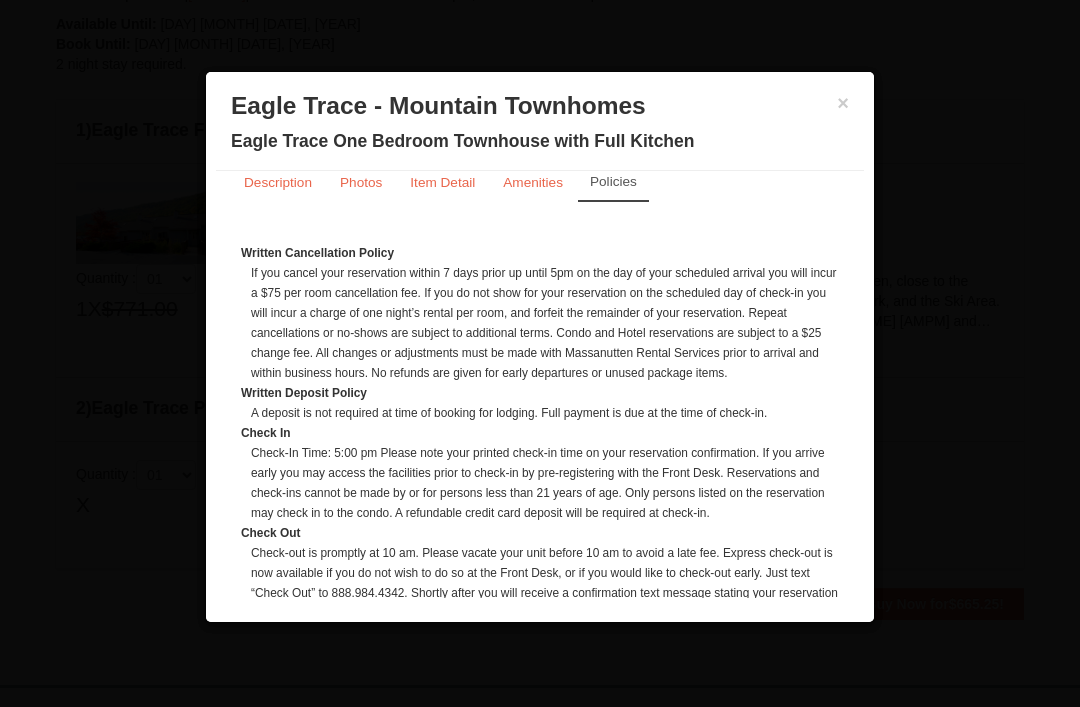 click on "Amenities" at bounding box center (533, 182) 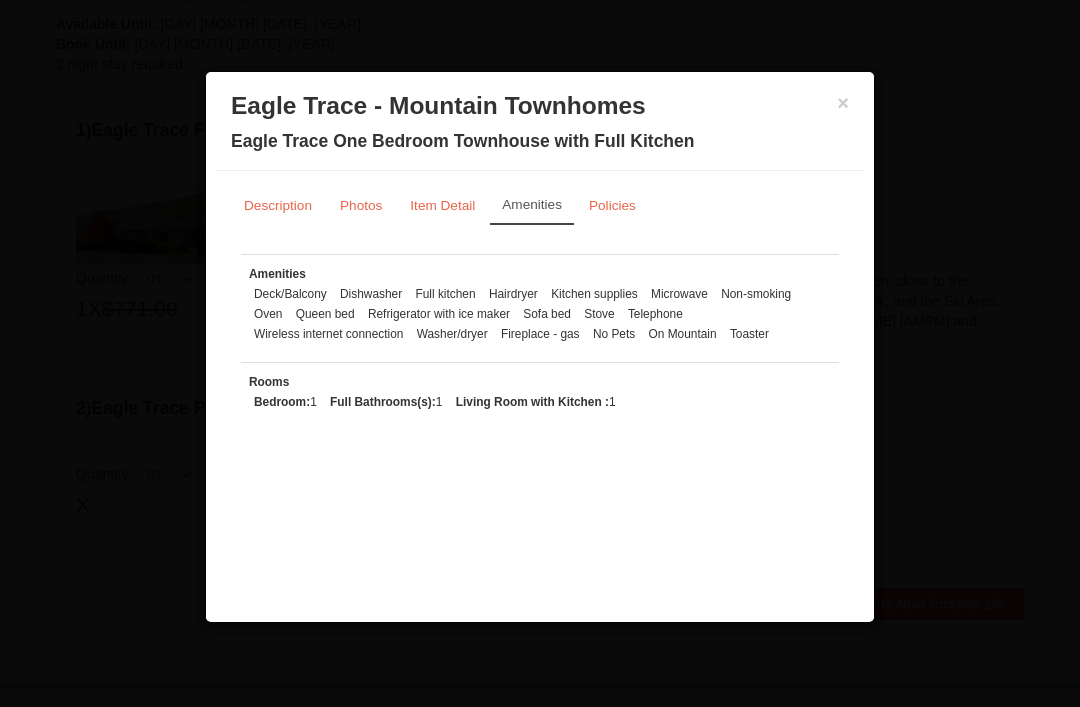 scroll, scrollTop: 0, scrollLeft: 0, axis: both 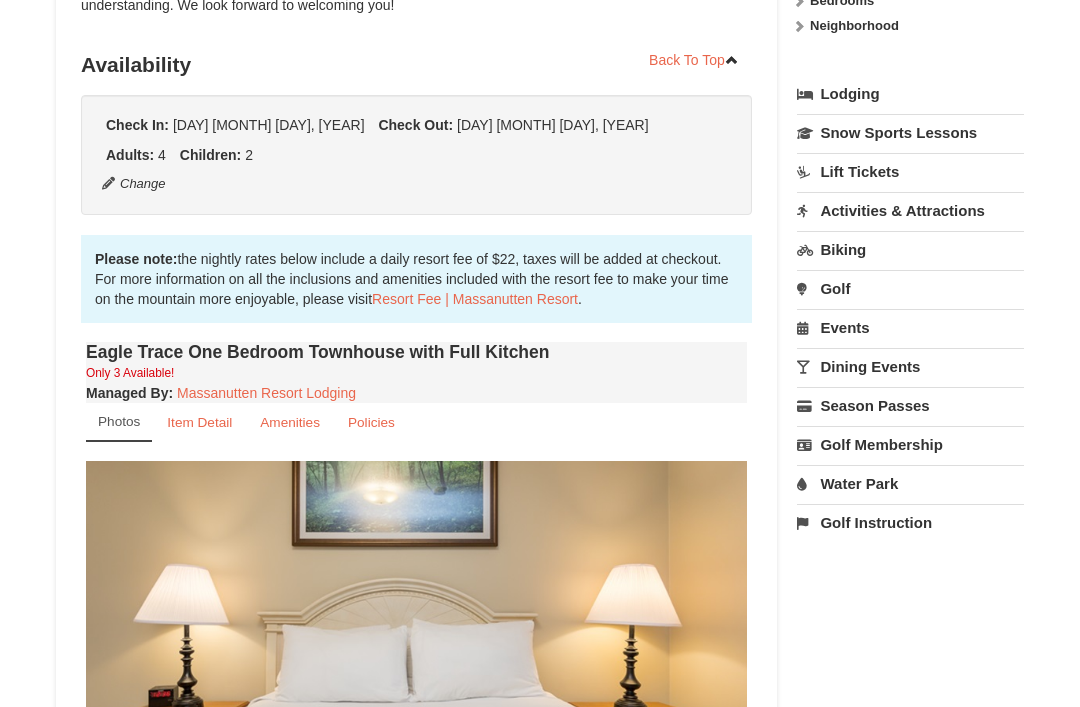 click on "Change" at bounding box center (134, 185) 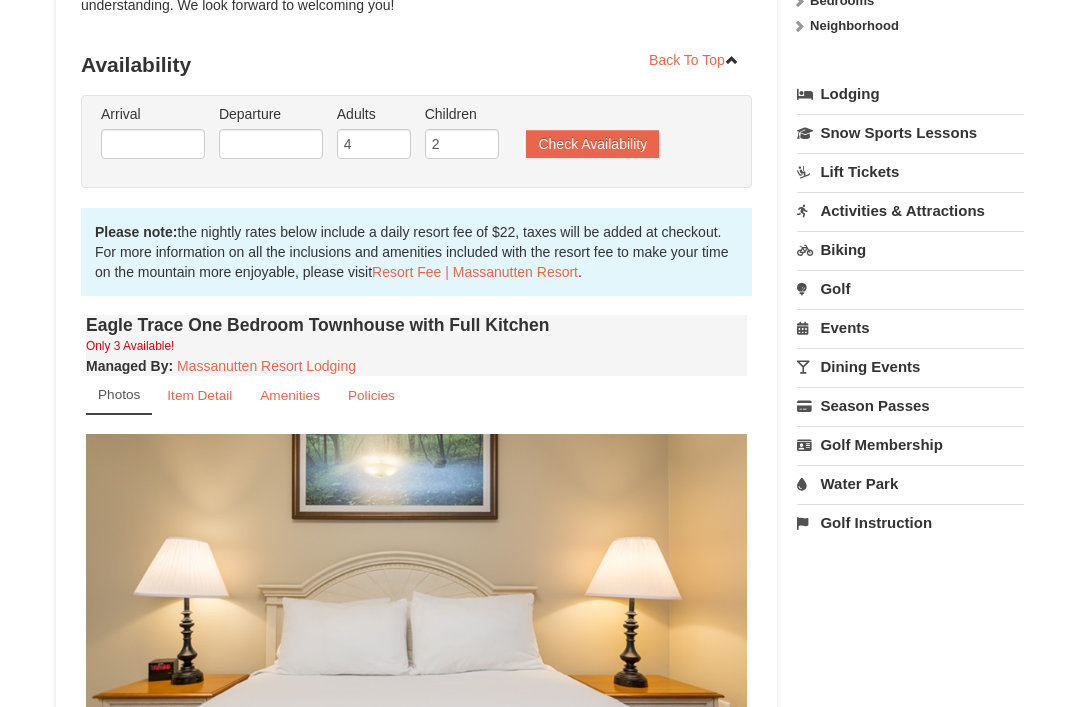type on "[MM]/[DD]/[YYYY]" 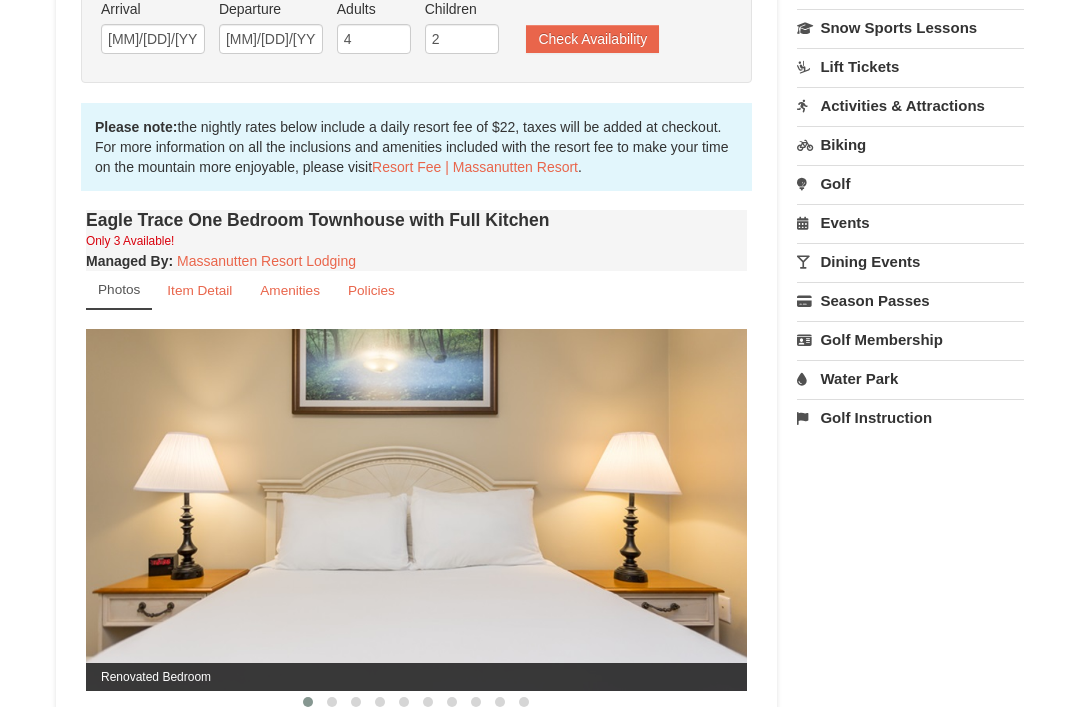 scroll, scrollTop: 197, scrollLeft: 0, axis: vertical 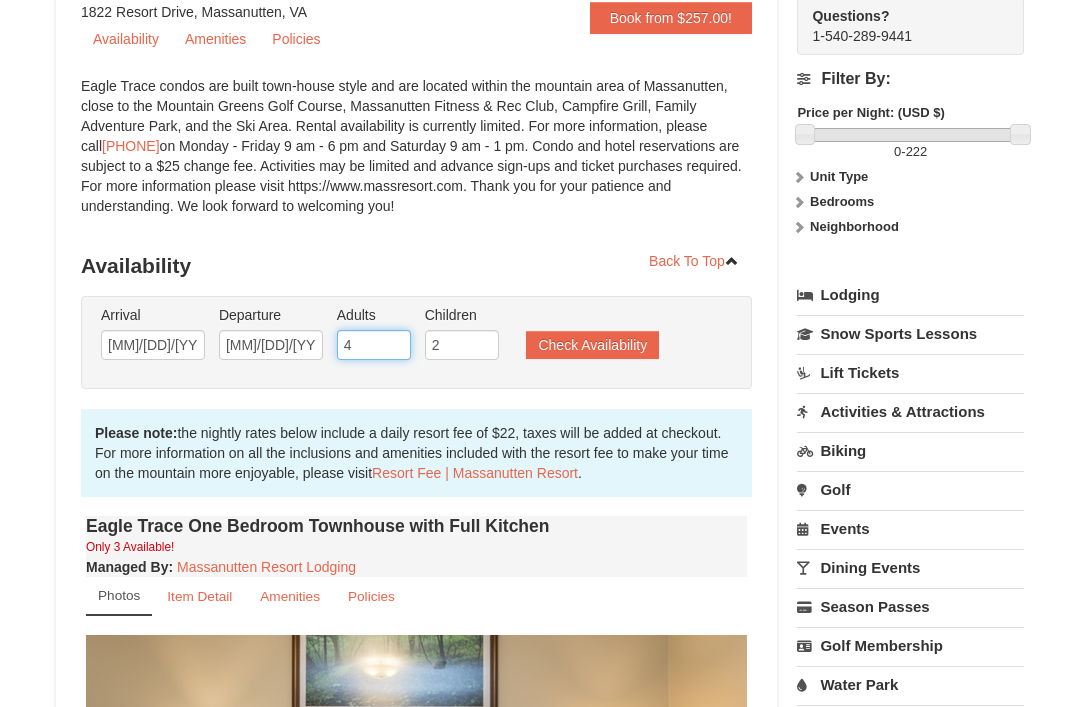 click on "4" at bounding box center [374, 346] 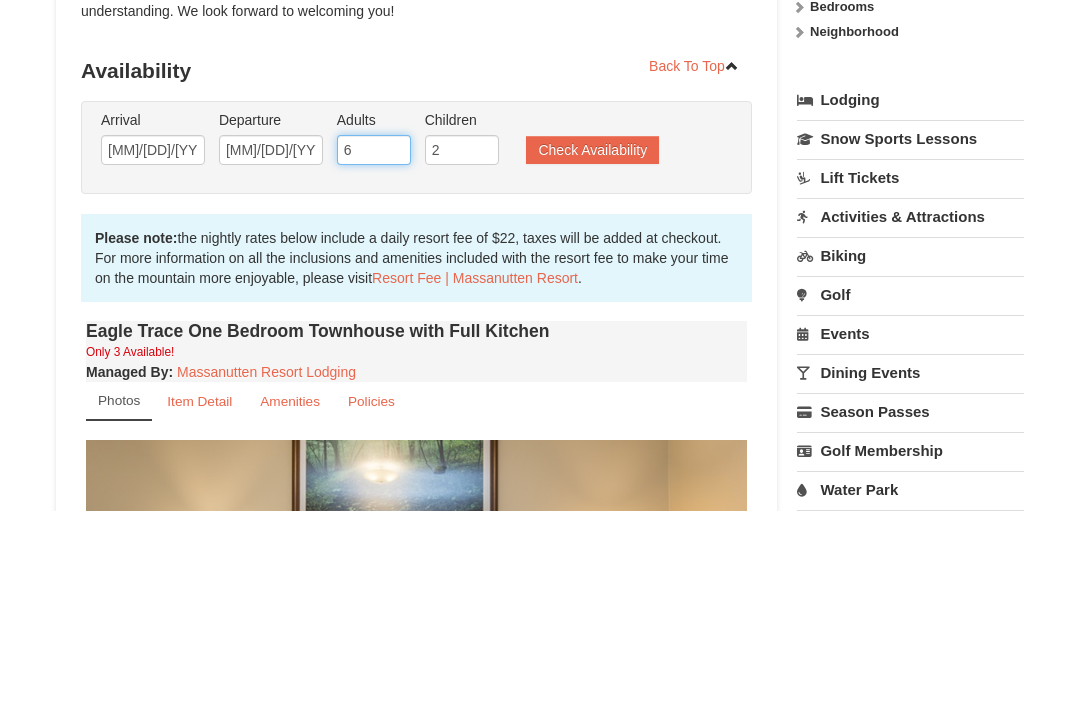 type on "6" 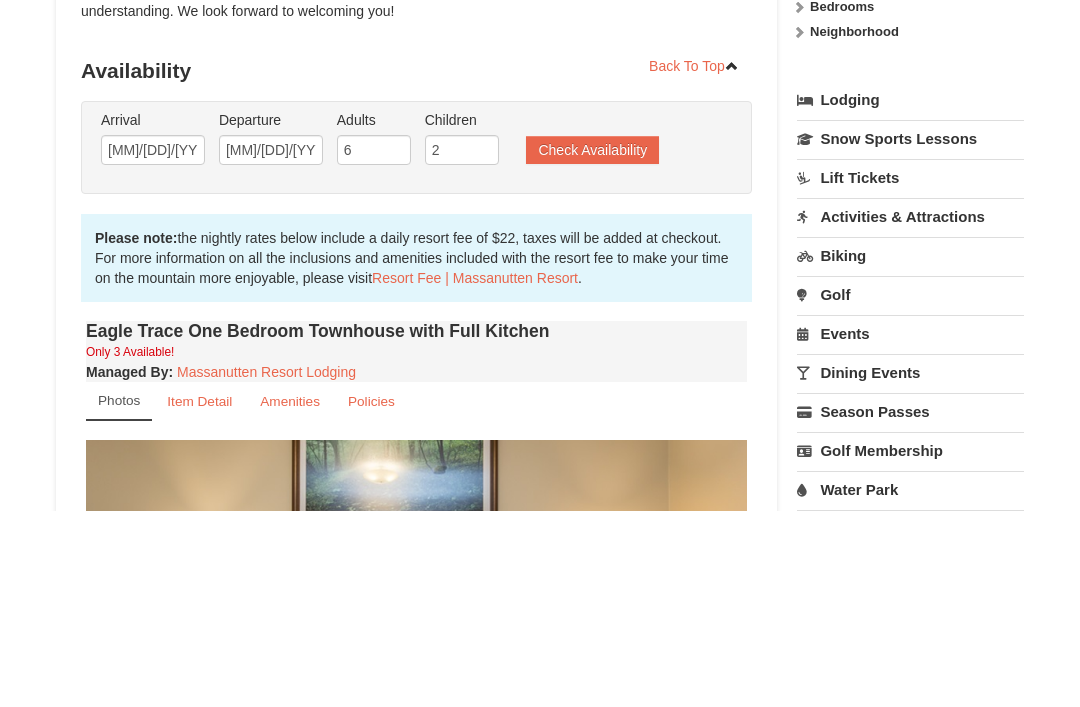 click on "Check Availability" at bounding box center (592, 346) 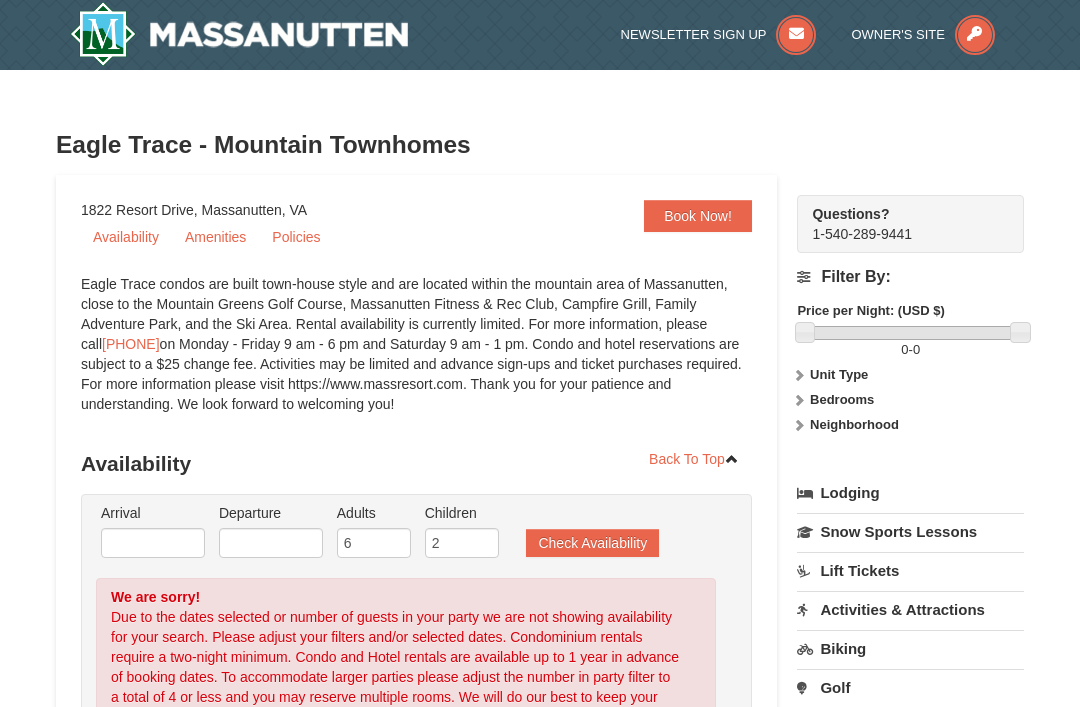 scroll, scrollTop: 444, scrollLeft: 0, axis: vertical 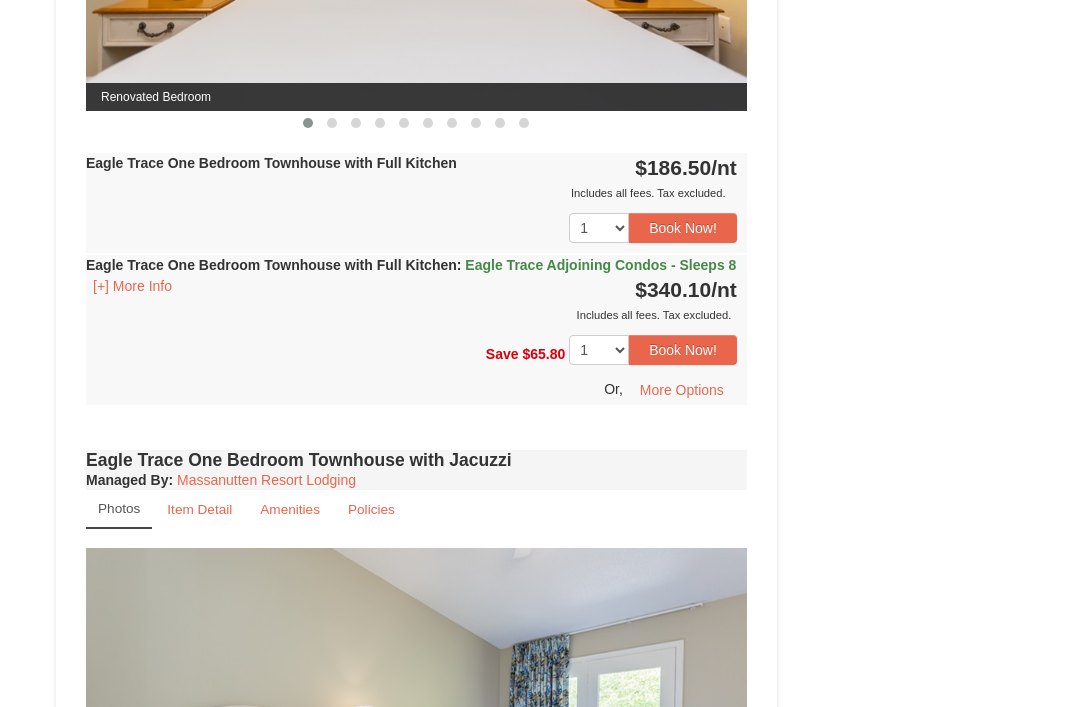 click on "Includes all fees. Tax excluded." at bounding box center (411, 315) 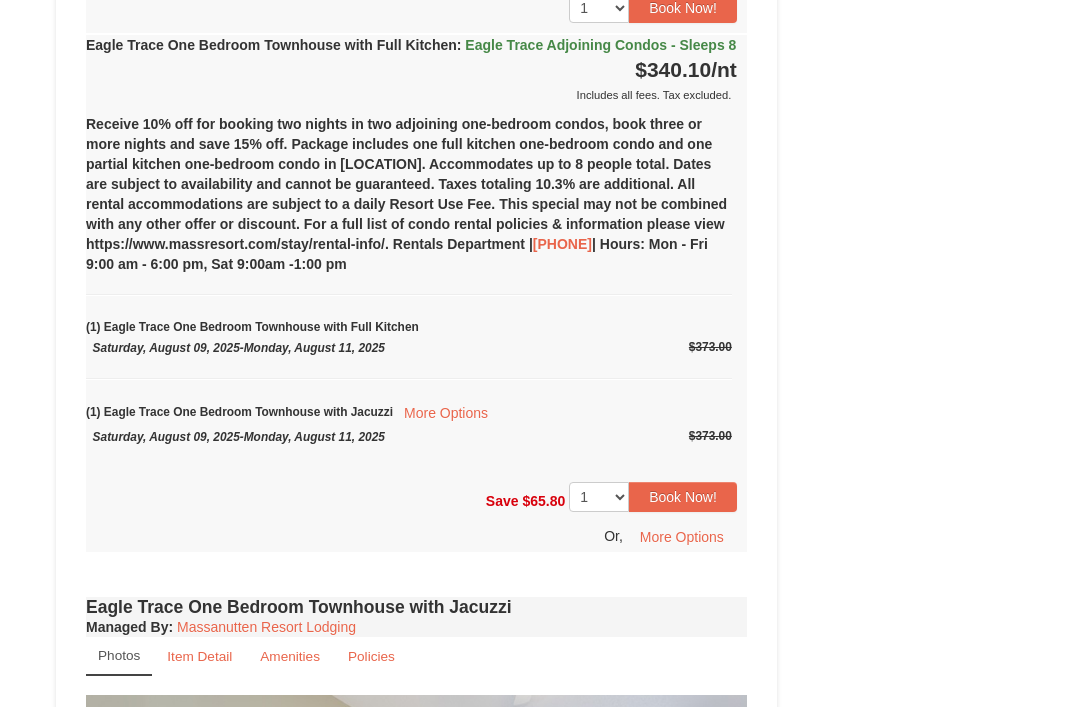 scroll, scrollTop: 1309, scrollLeft: 0, axis: vertical 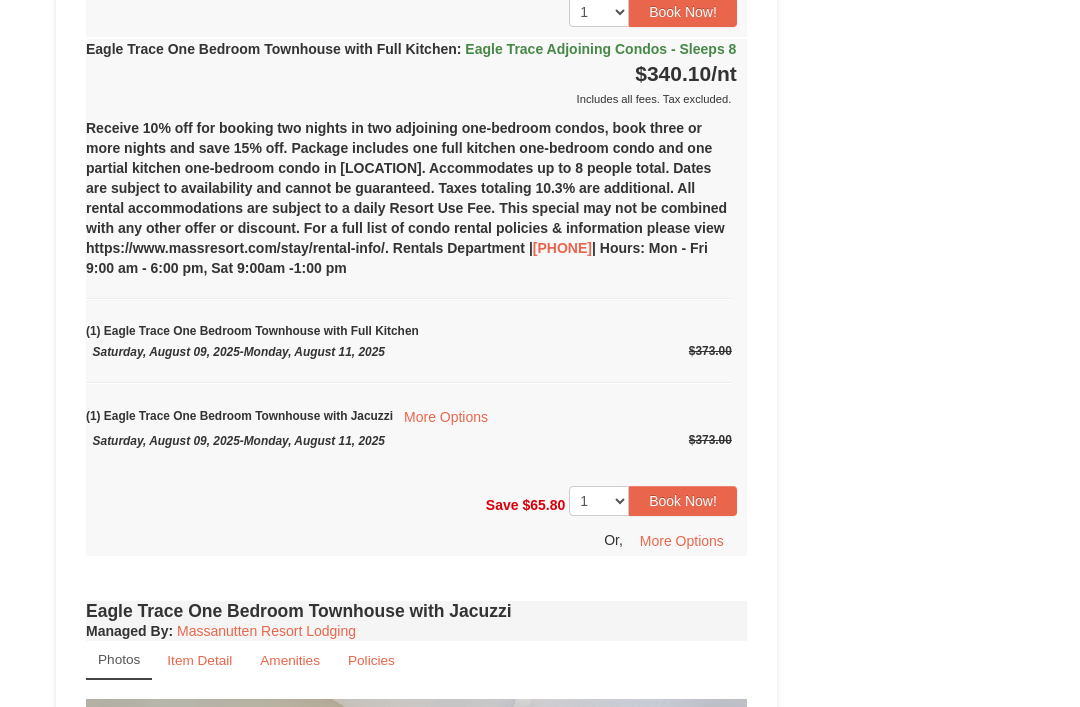 click on "Book Now!" at bounding box center (683, 501) 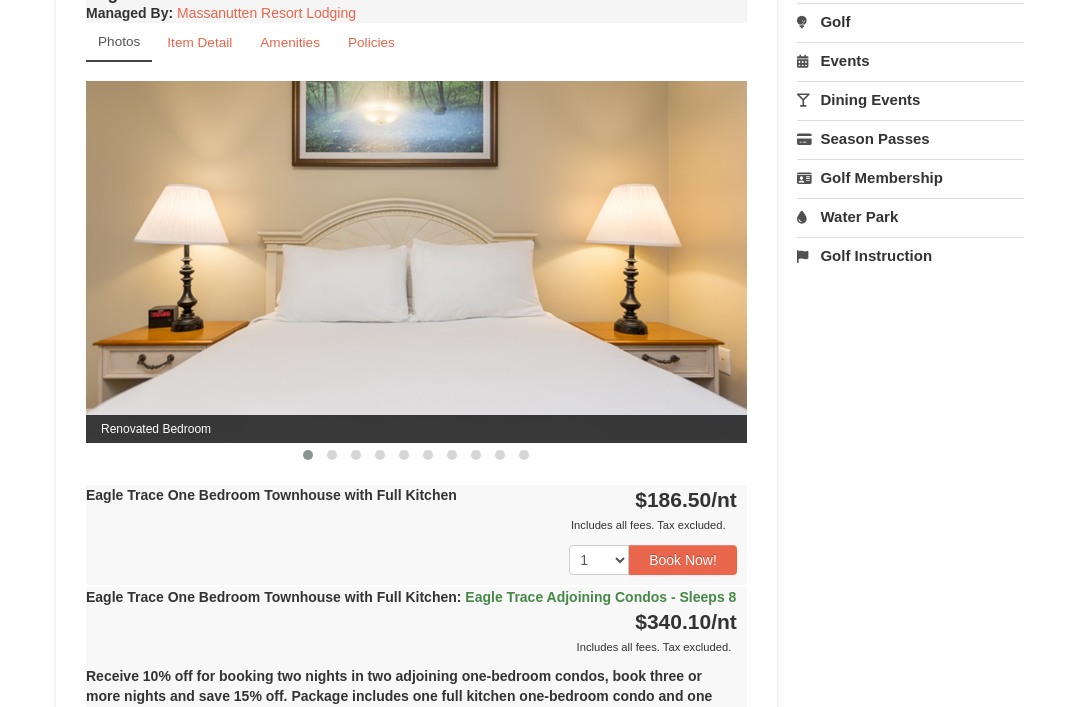 scroll, scrollTop: 175, scrollLeft: 0, axis: vertical 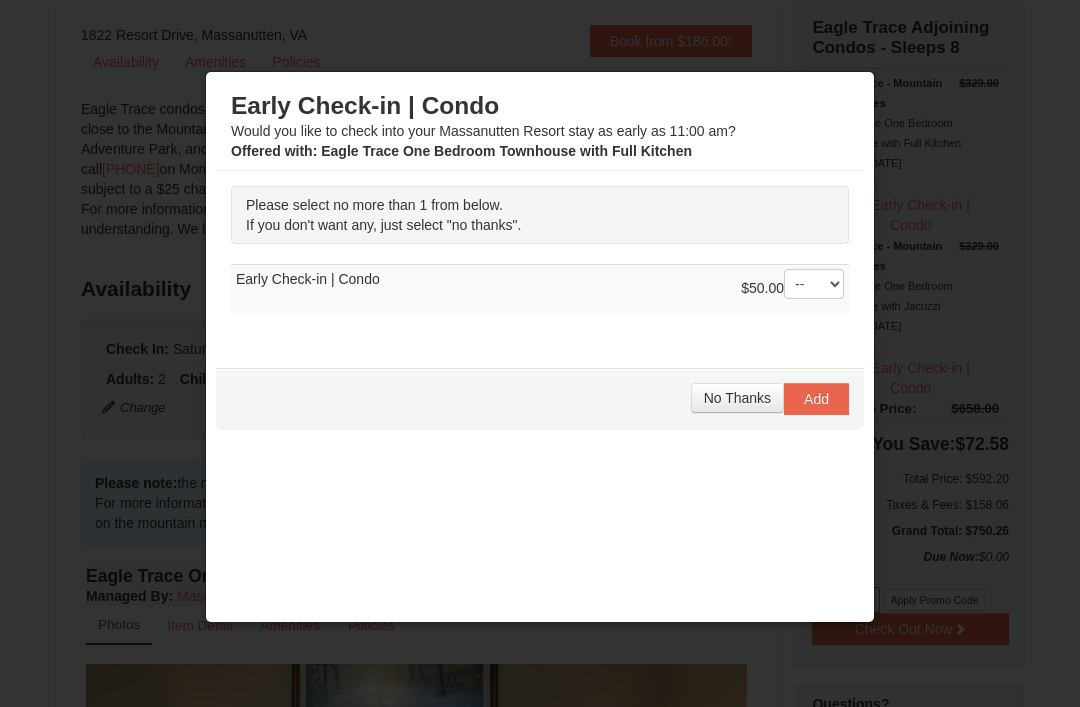 click on "No Thanks" at bounding box center [737, 398] 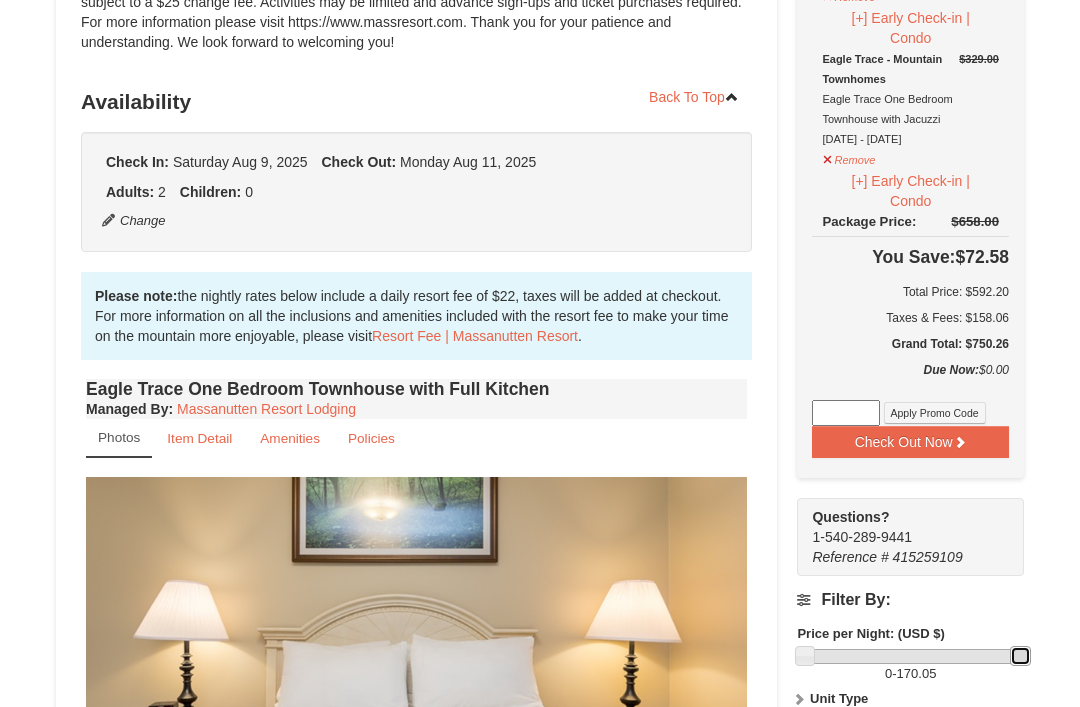 scroll, scrollTop: 363, scrollLeft: 0, axis: vertical 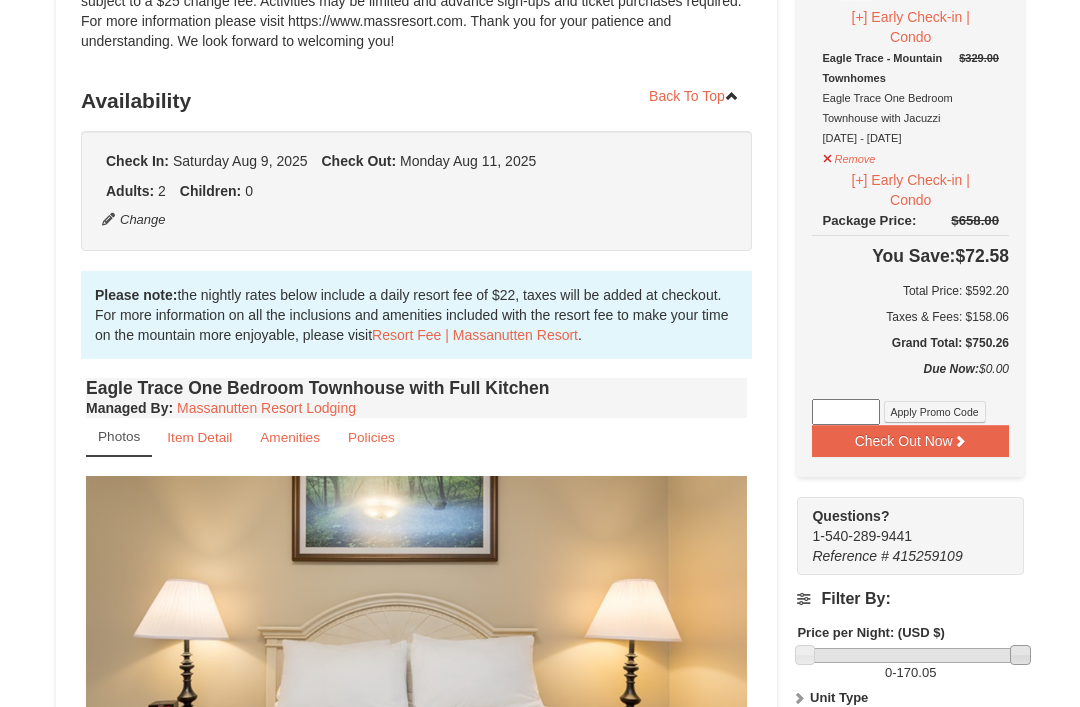 click on "Change" at bounding box center (134, 220) 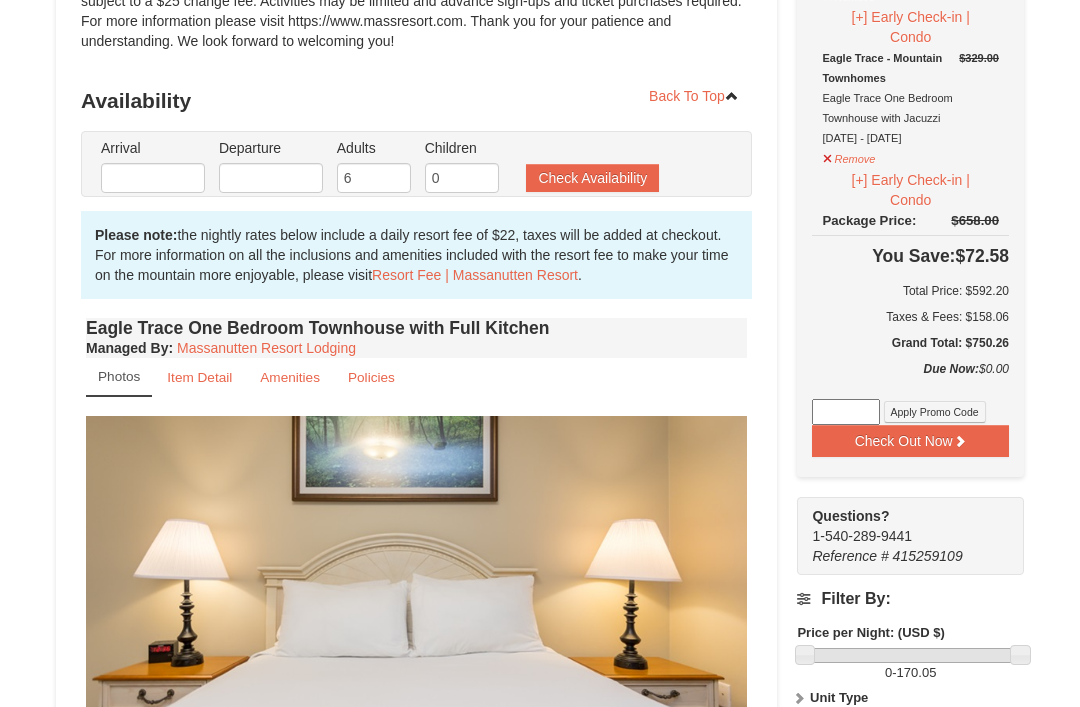 type on "08/09/2025" 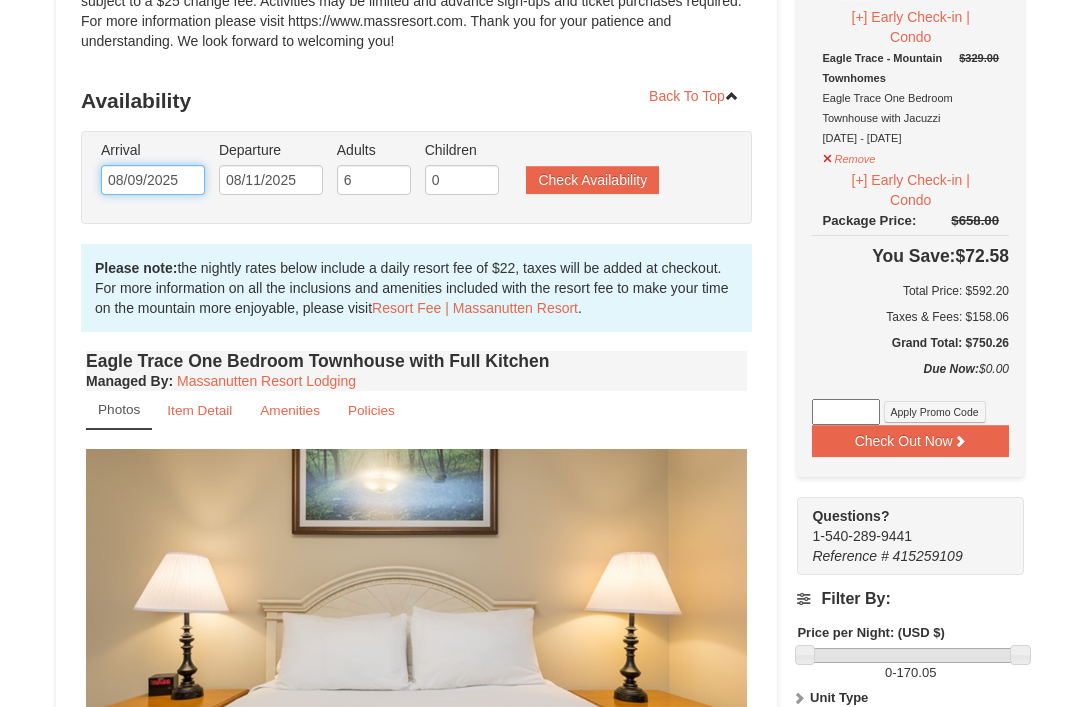 click on "08/09/2025" at bounding box center [153, 180] 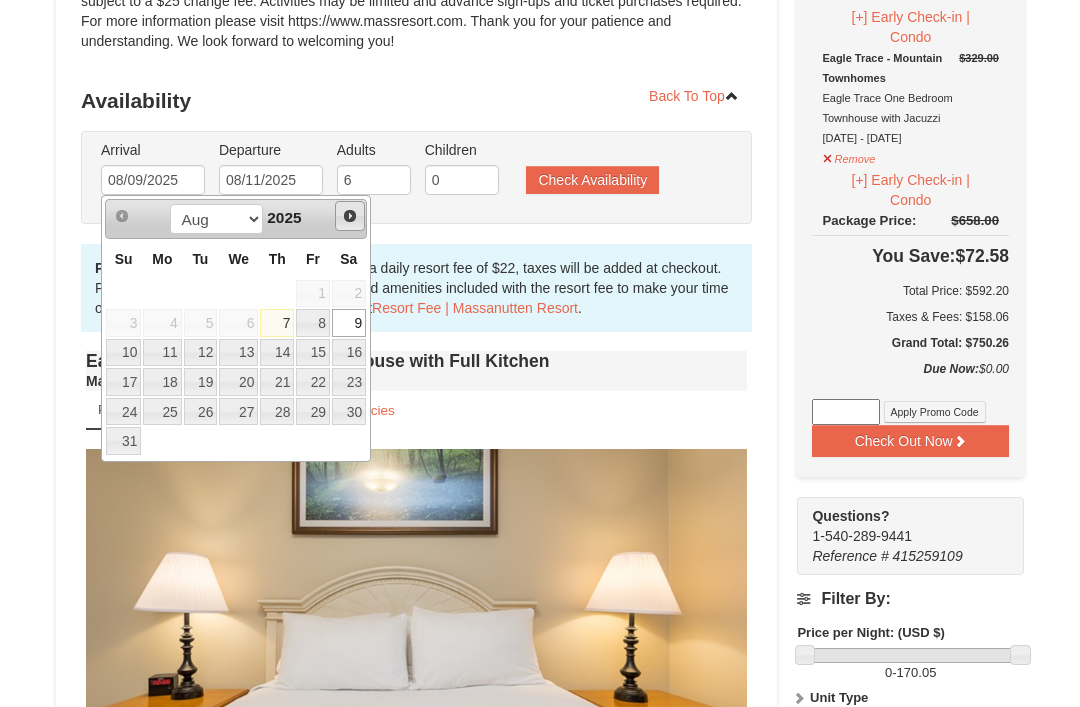 click on "Next" at bounding box center [350, 216] 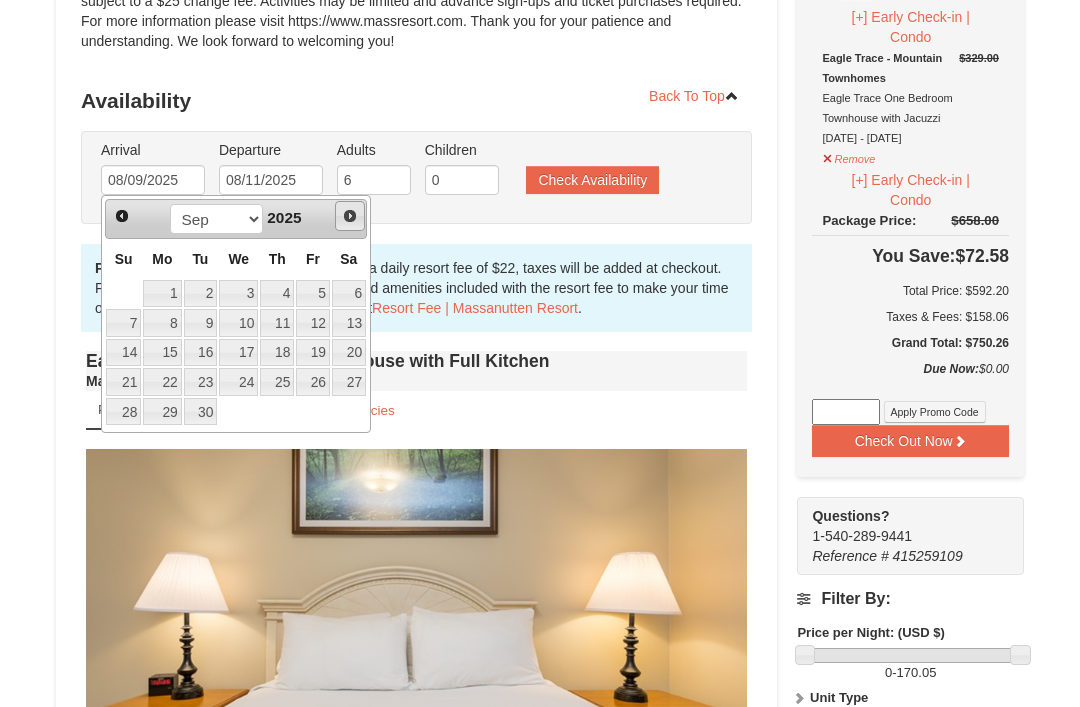 click on "Next" at bounding box center (350, 216) 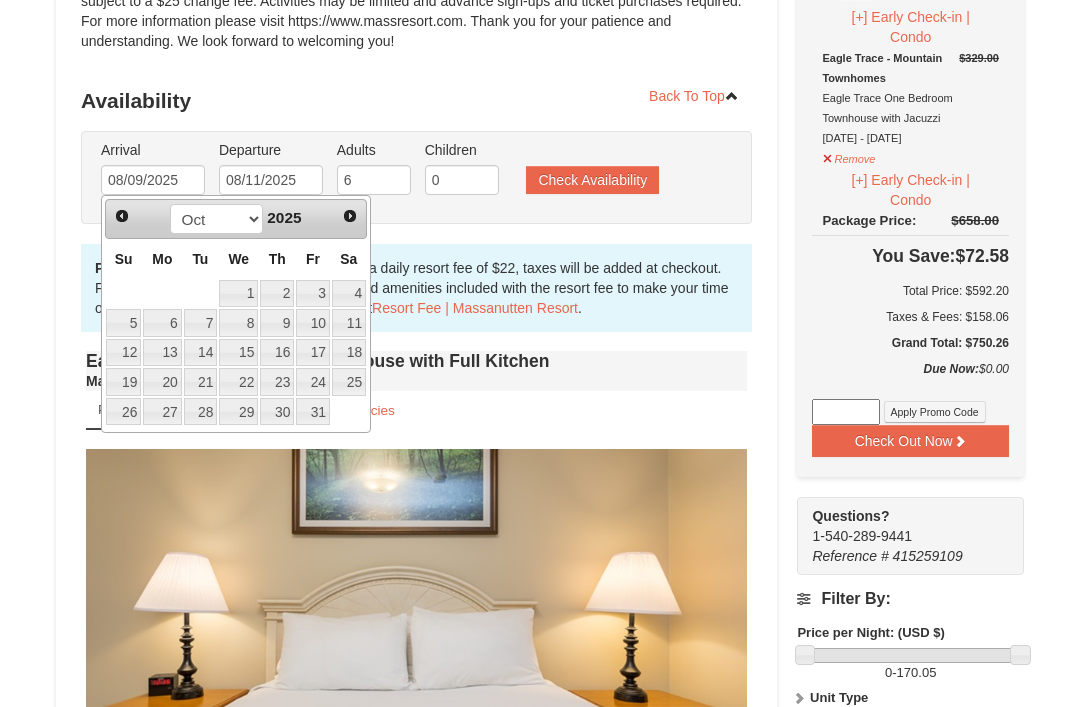 click on "Next" at bounding box center (350, 216) 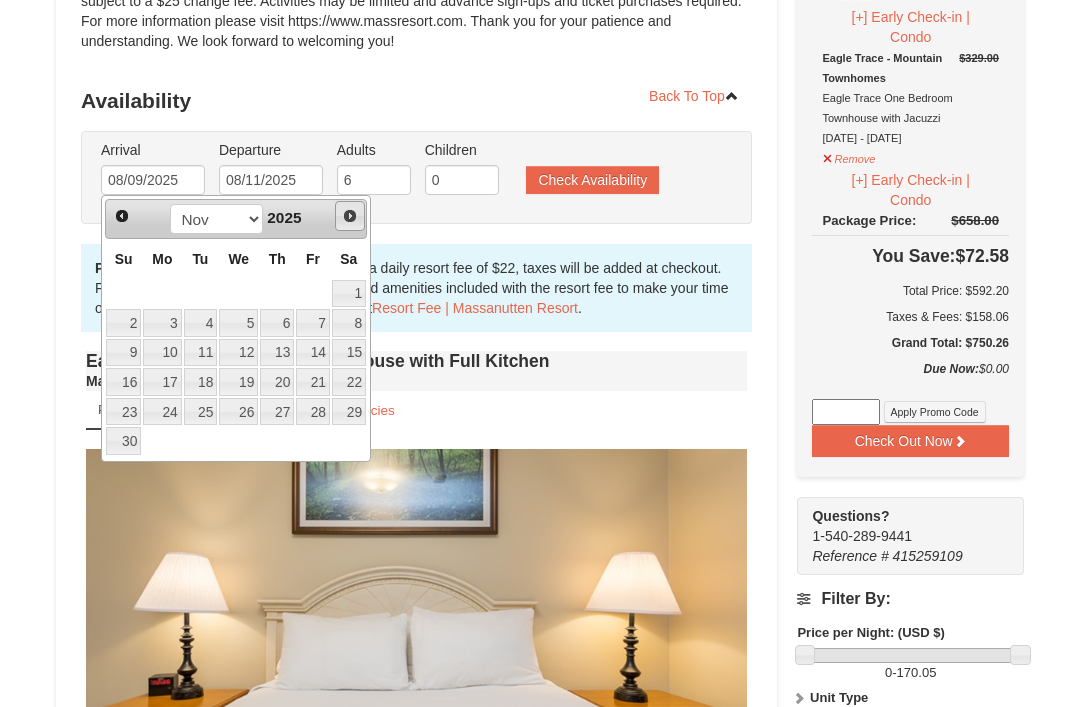 click on "Next" at bounding box center [350, 216] 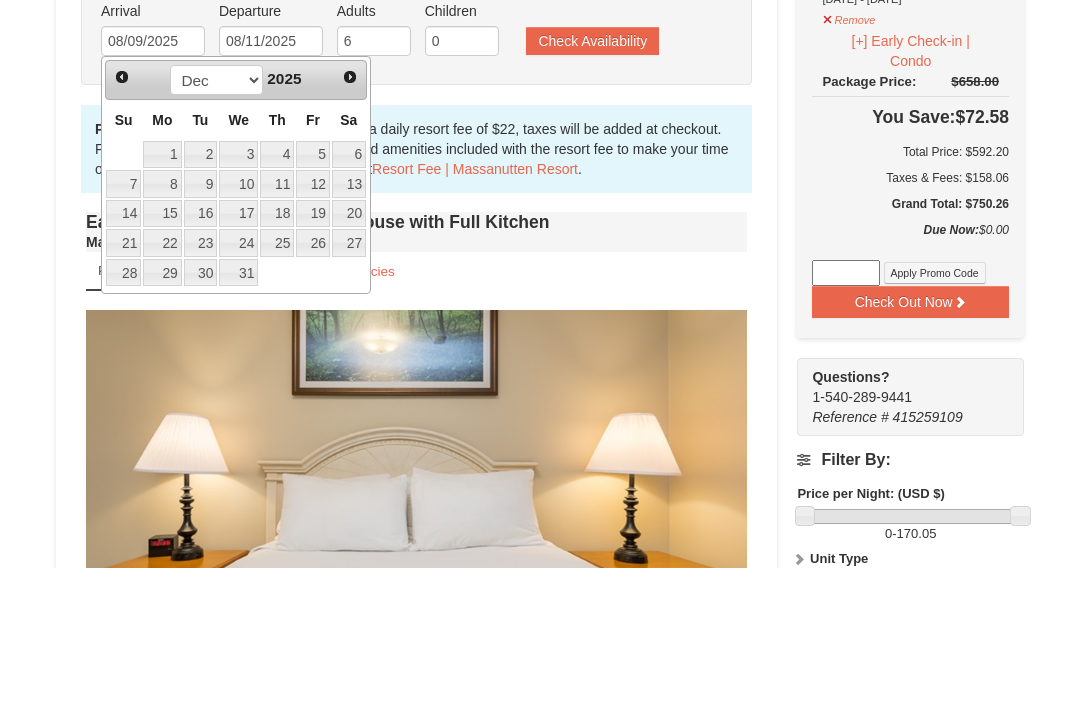 click on "28" at bounding box center [123, 412] 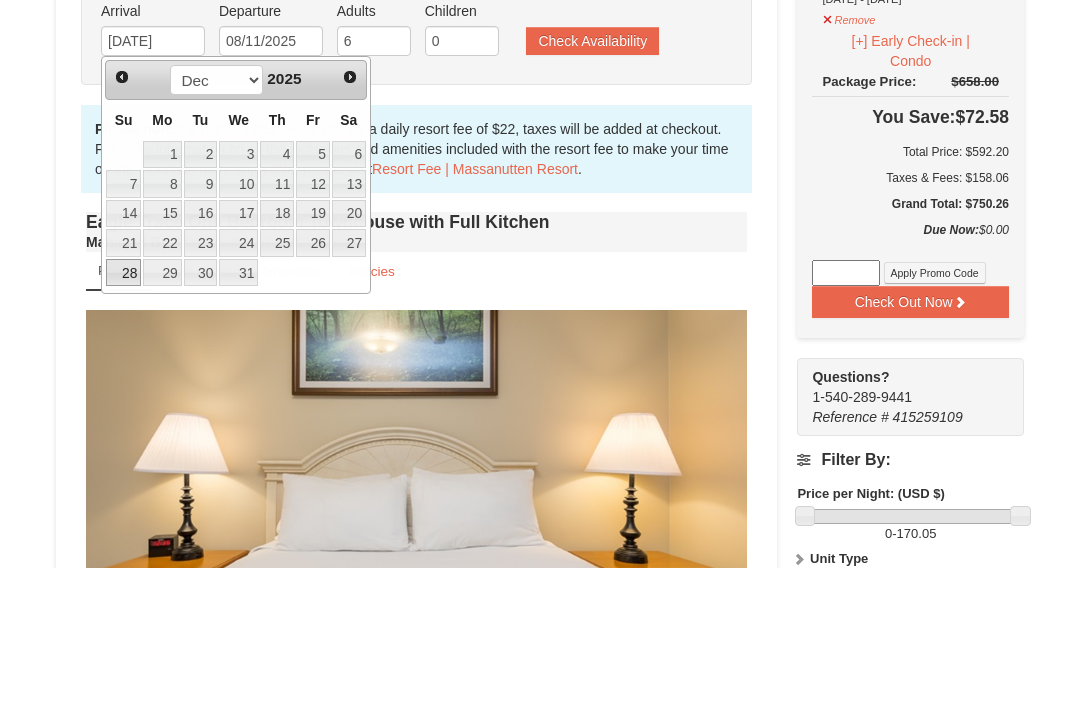 scroll, scrollTop: 502, scrollLeft: 0, axis: vertical 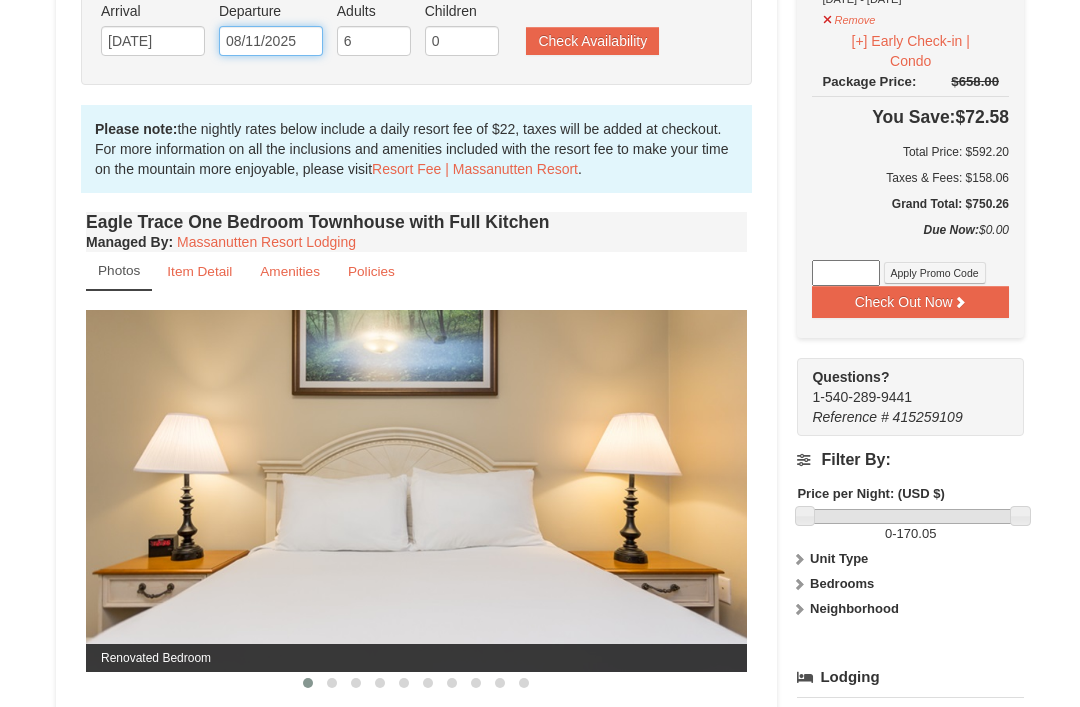 click on "08/11/2025" at bounding box center (271, 41) 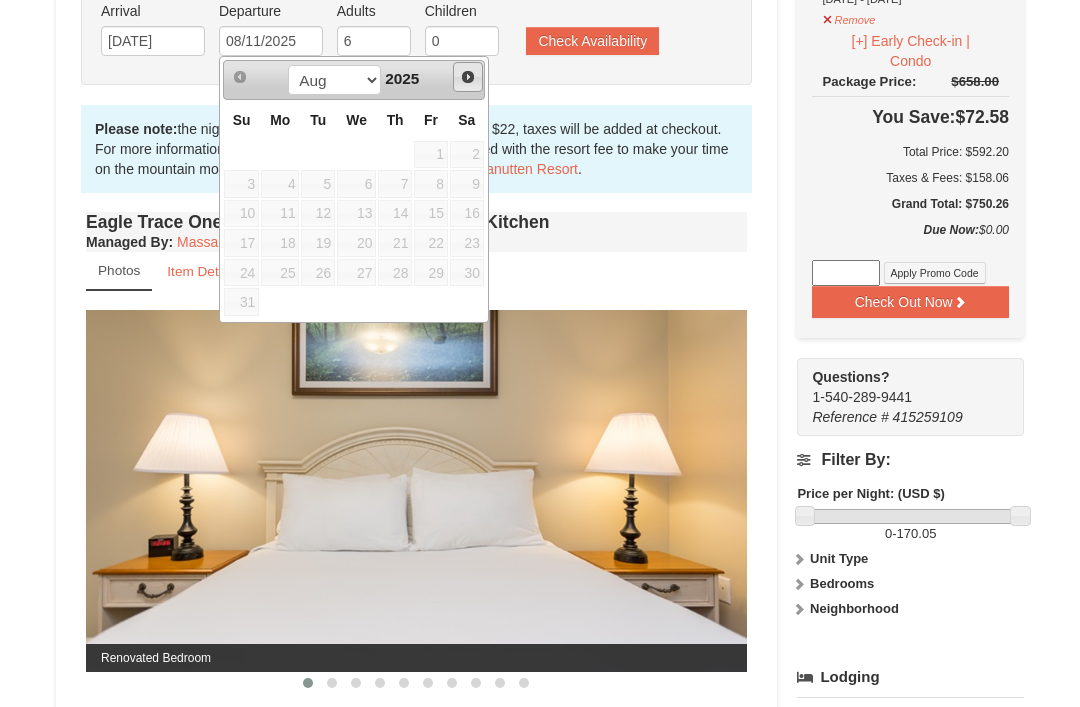click on "Next" at bounding box center (468, 77) 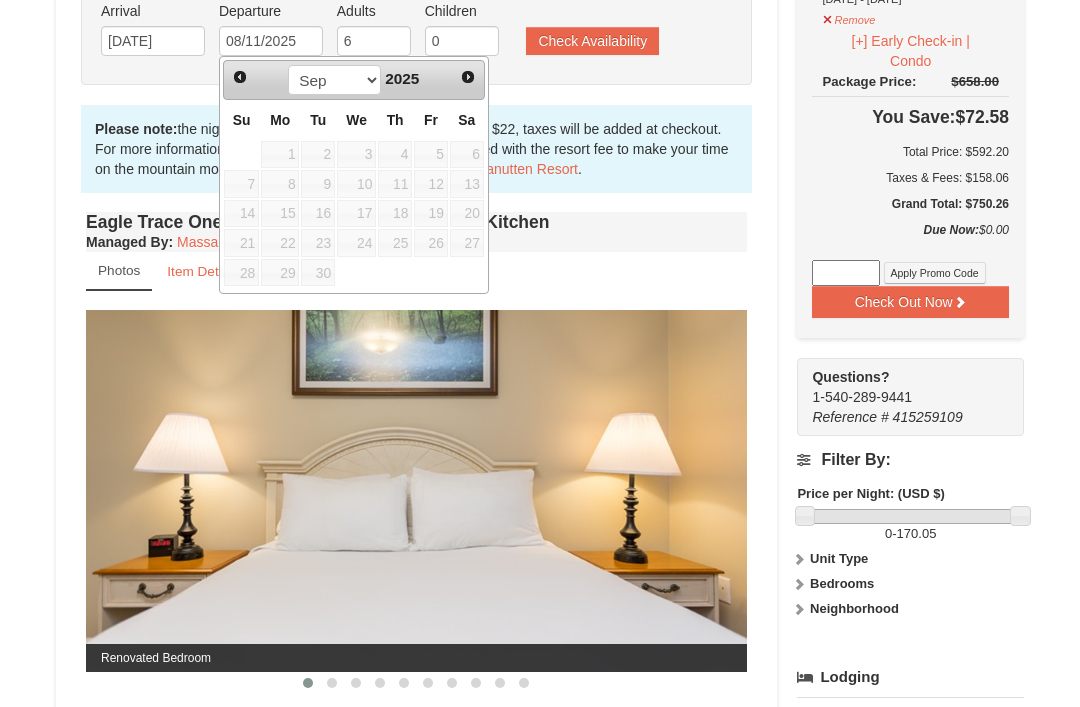 click on "Next" at bounding box center [468, 77] 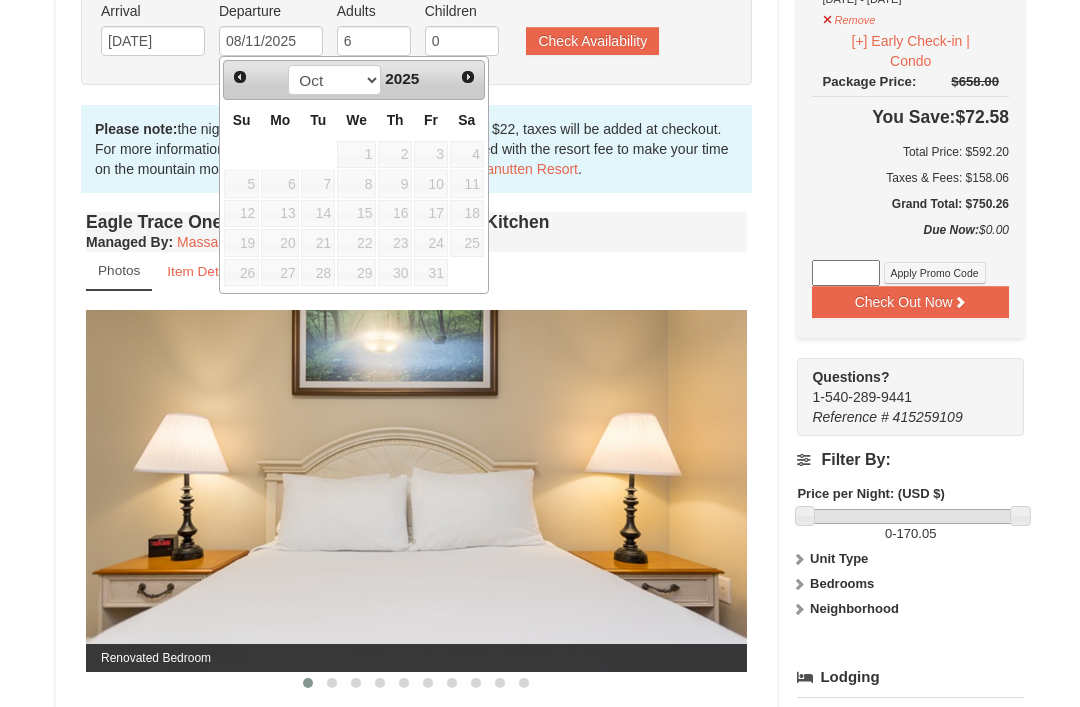 click on "Next" at bounding box center [468, 77] 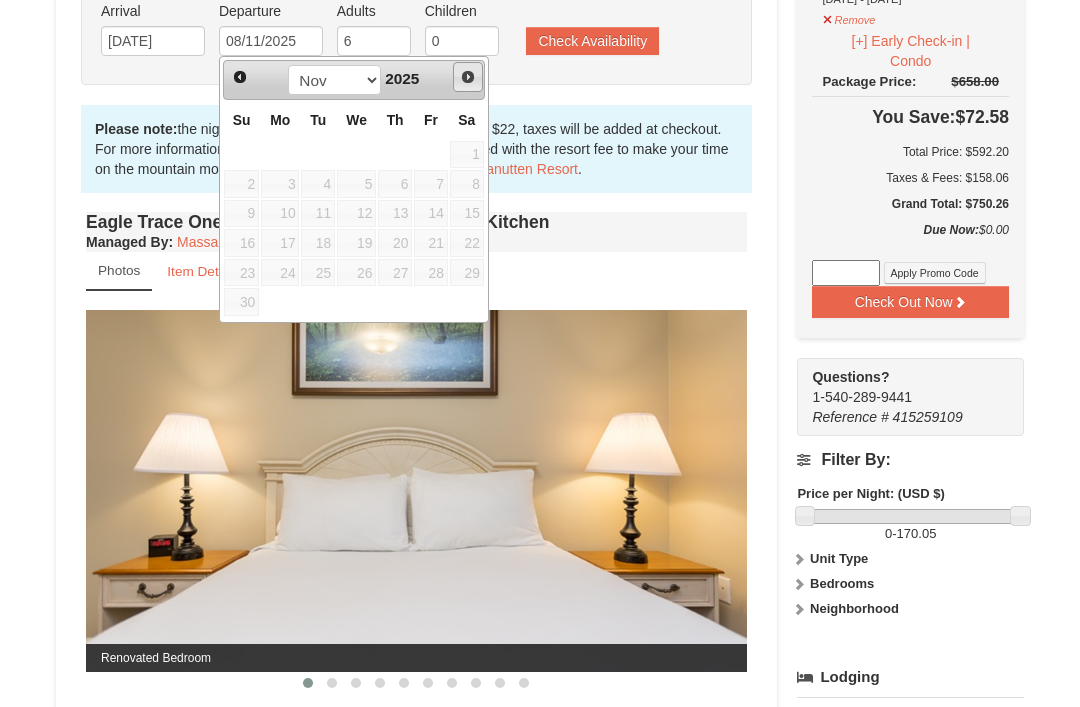 click on "Next" at bounding box center (468, 77) 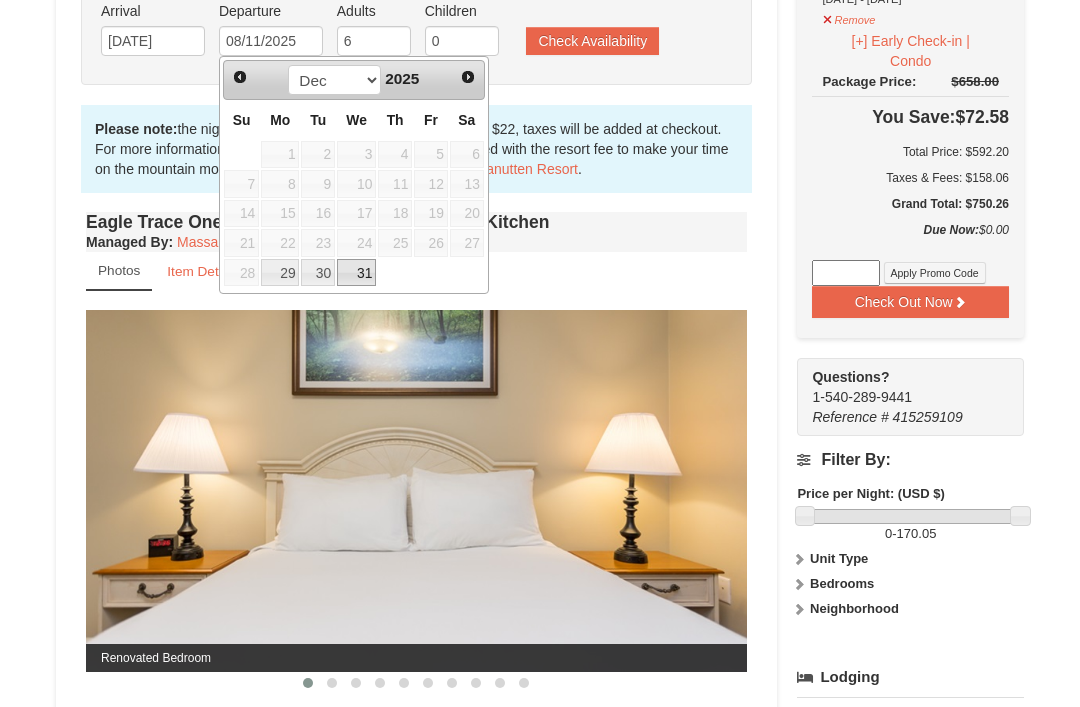 click on "31" at bounding box center (356, 273) 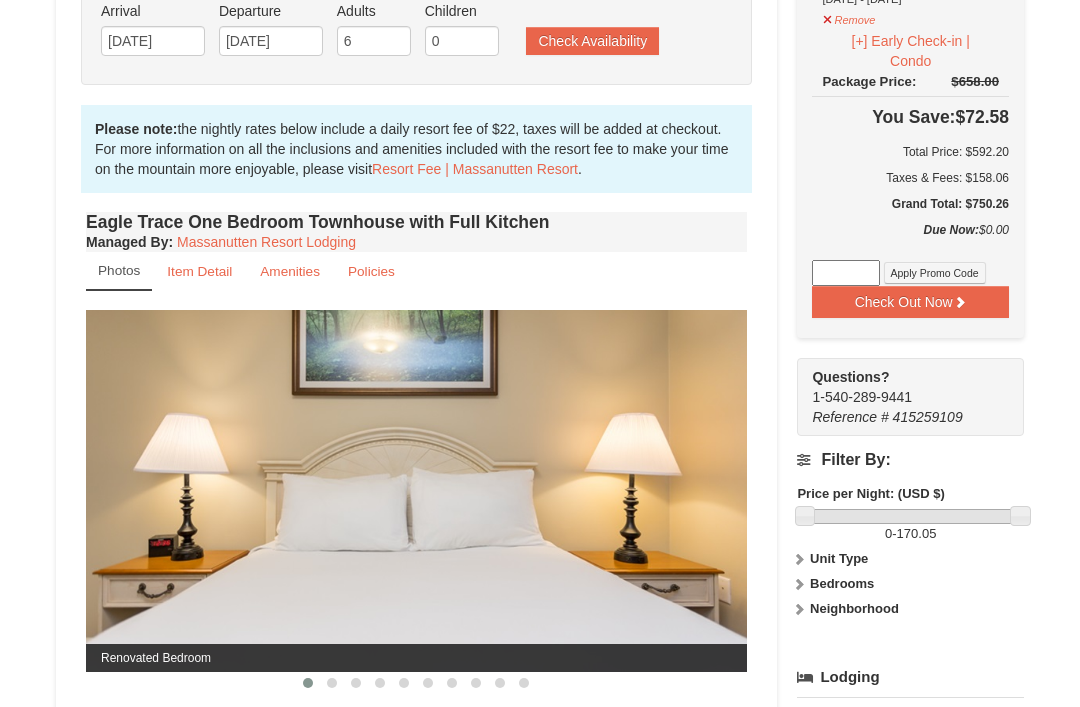click on "Check Availability" at bounding box center (592, 41) 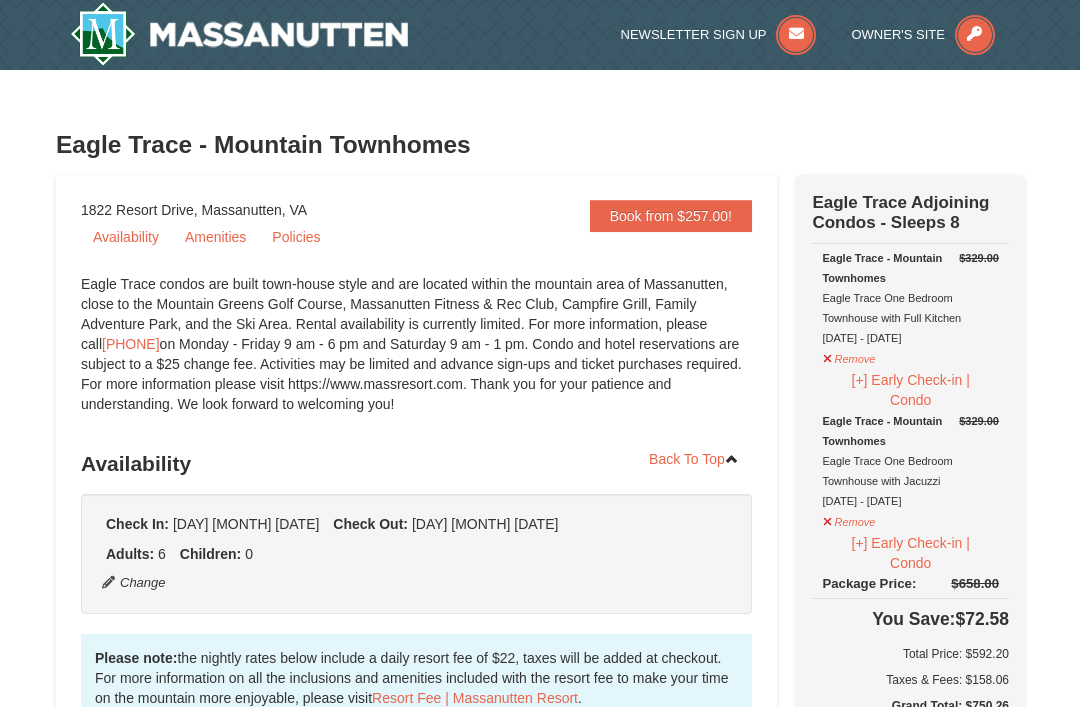 scroll, scrollTop: 445, scrollLeft: 0, axis: vertical 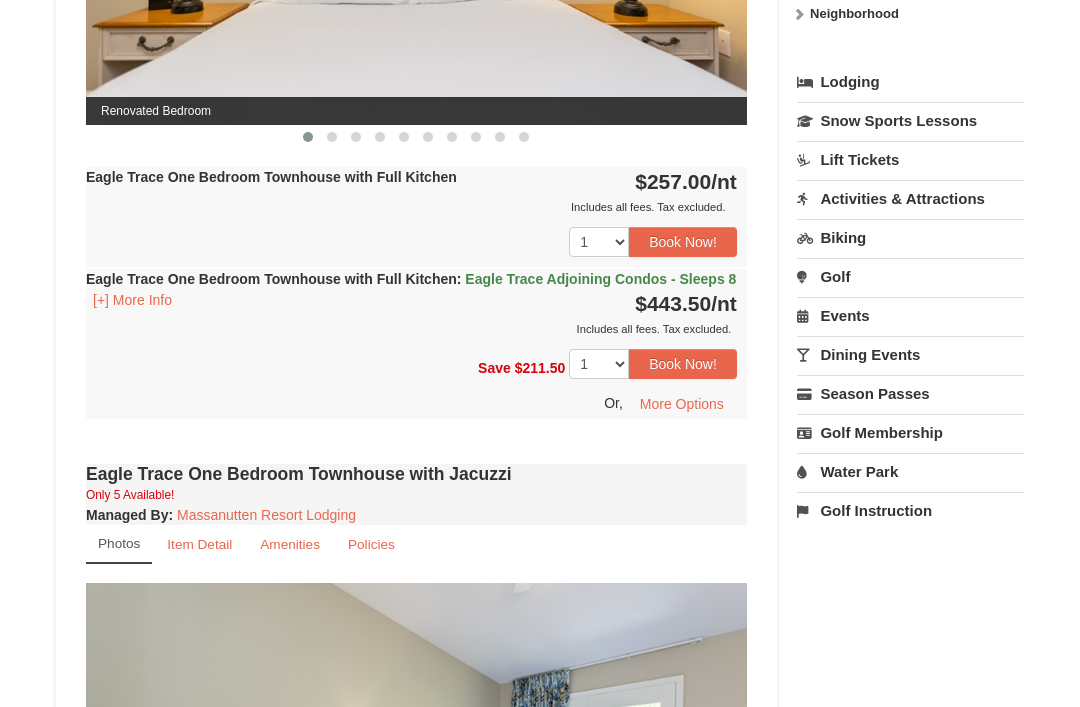 click on "Book Now!" at bounding box center (683, 364) 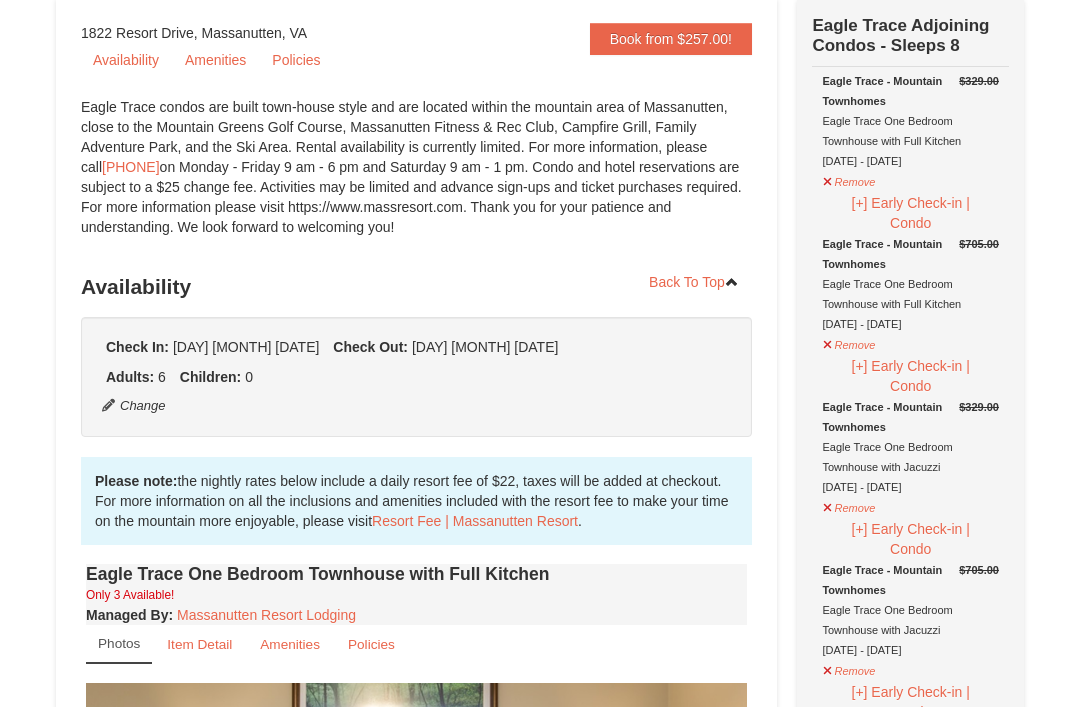 scroll, scrollTop: 177, scrollLeft: 0, axis: vertical 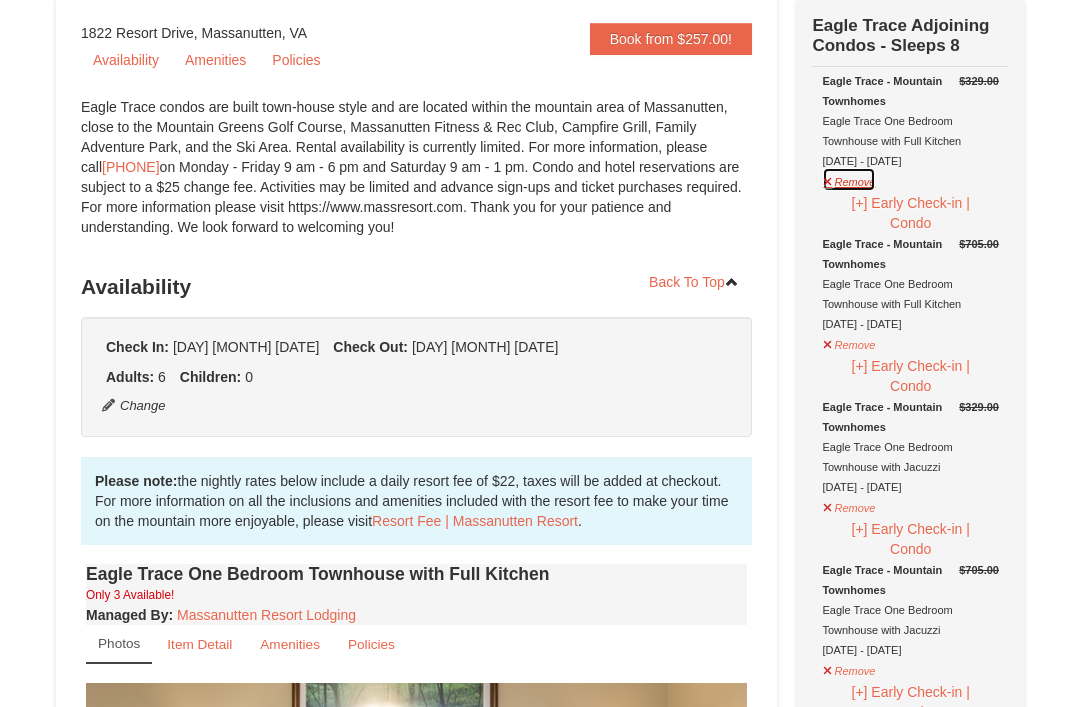 click on "Remove" at bounding box center (849, 179) 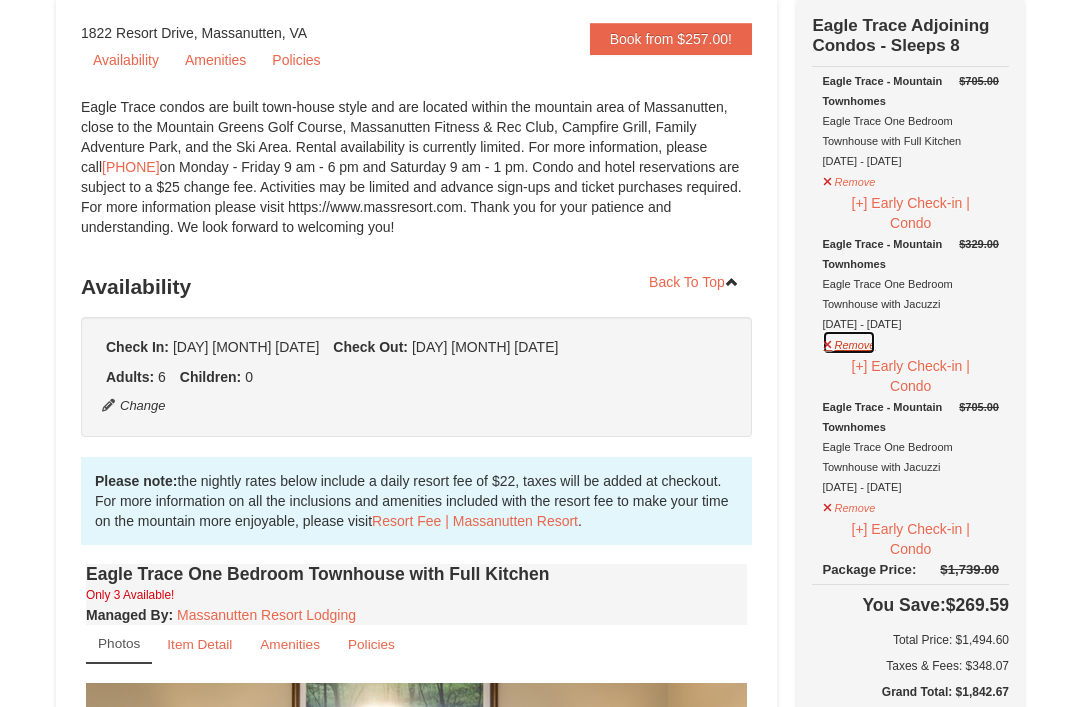 click on "Remove" at bounding box center (849, 342) 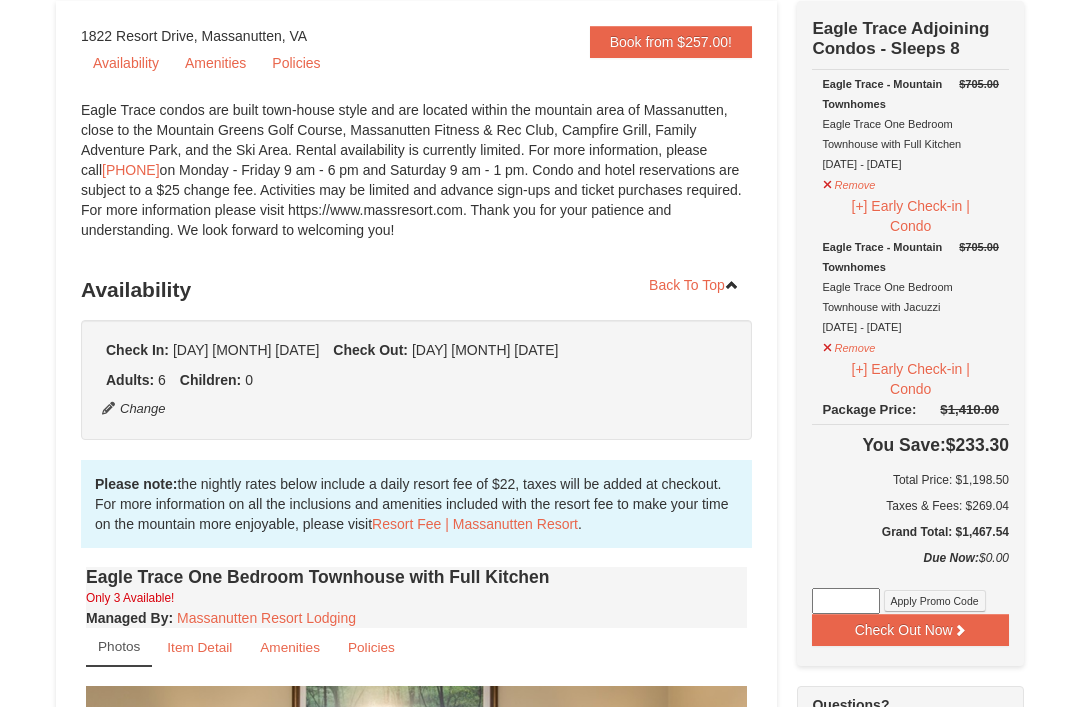 scroll, scrollTop: 174, scrollLeft: 0, axis: vertical 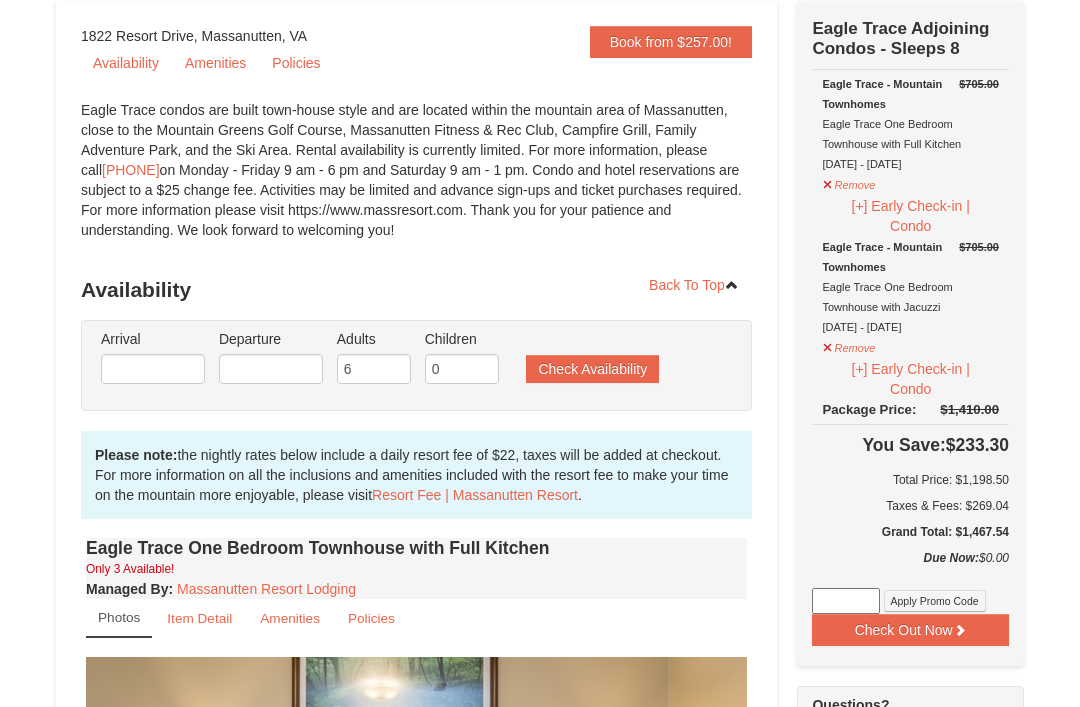 type on "[DATE]" 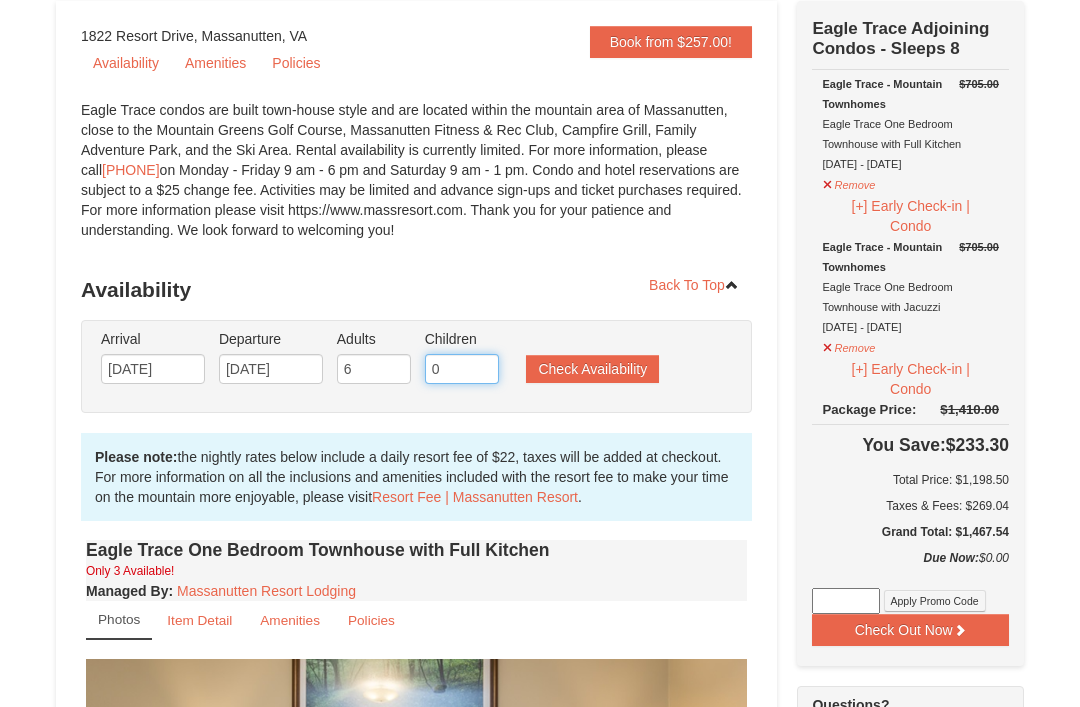 click on "0" at bounding box center (462, 369) 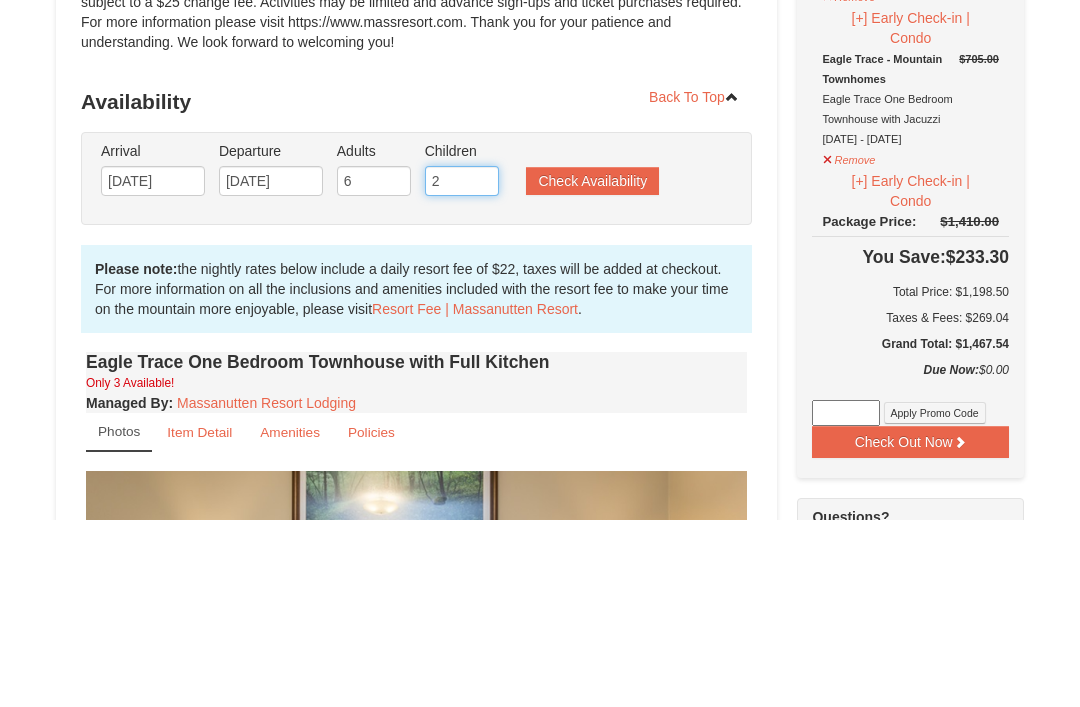 type on "2" 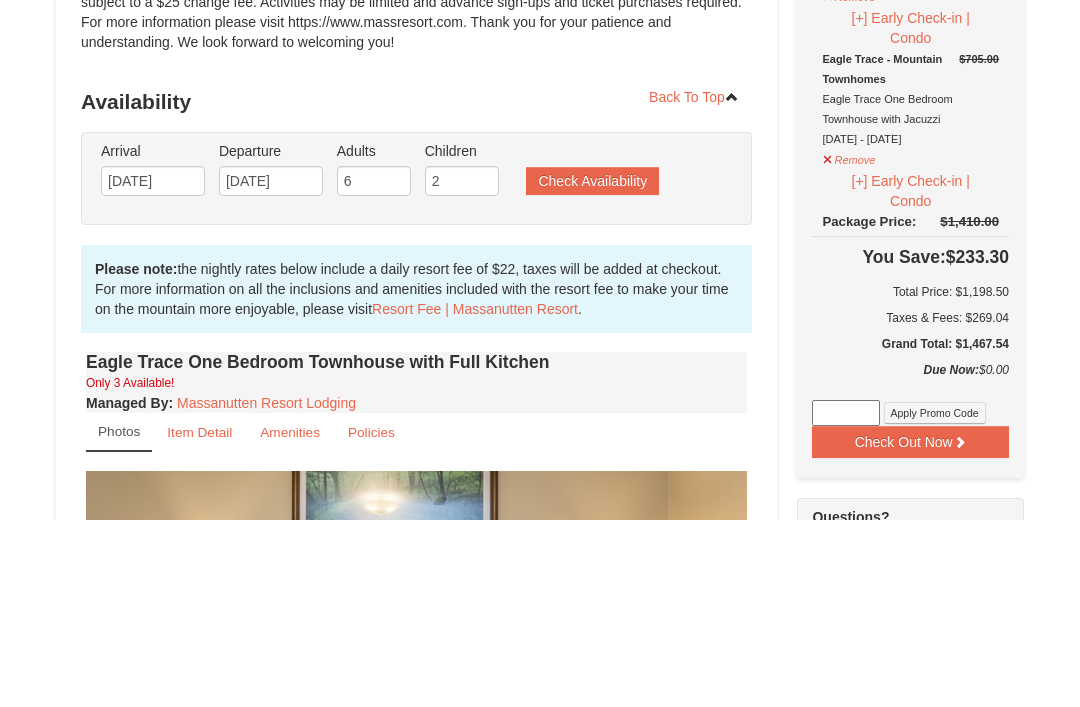 click on "Check Availability" at bounding box center [592, 369] 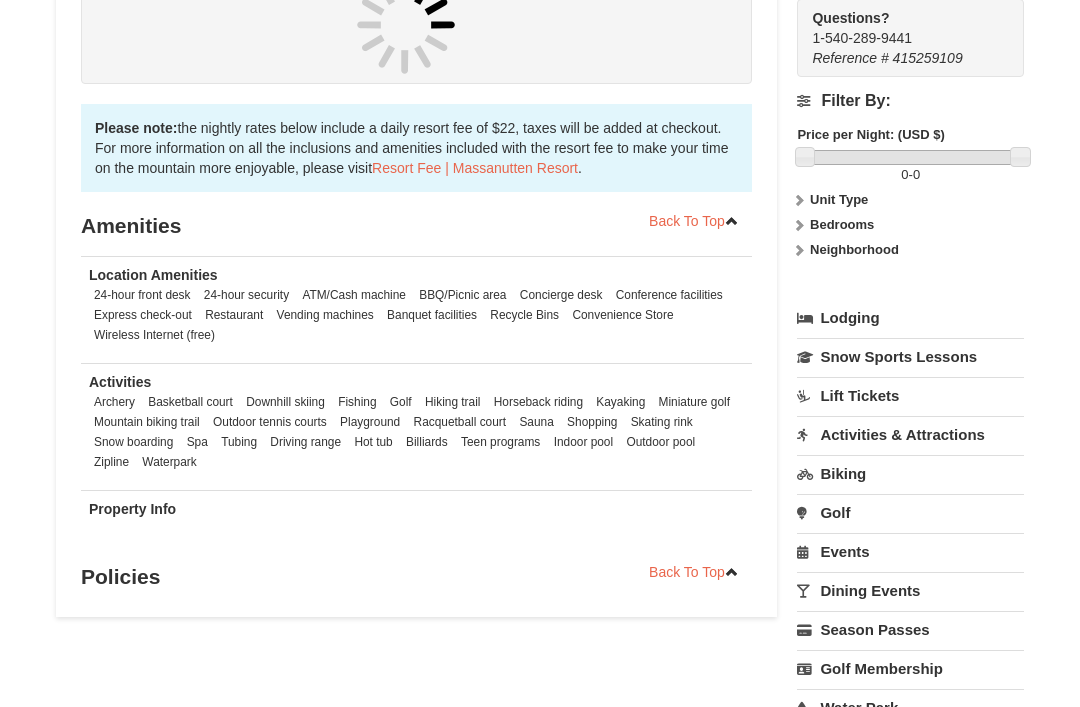 scroll, scrollTop: 861, scrollLeft: 0, axis: vertical 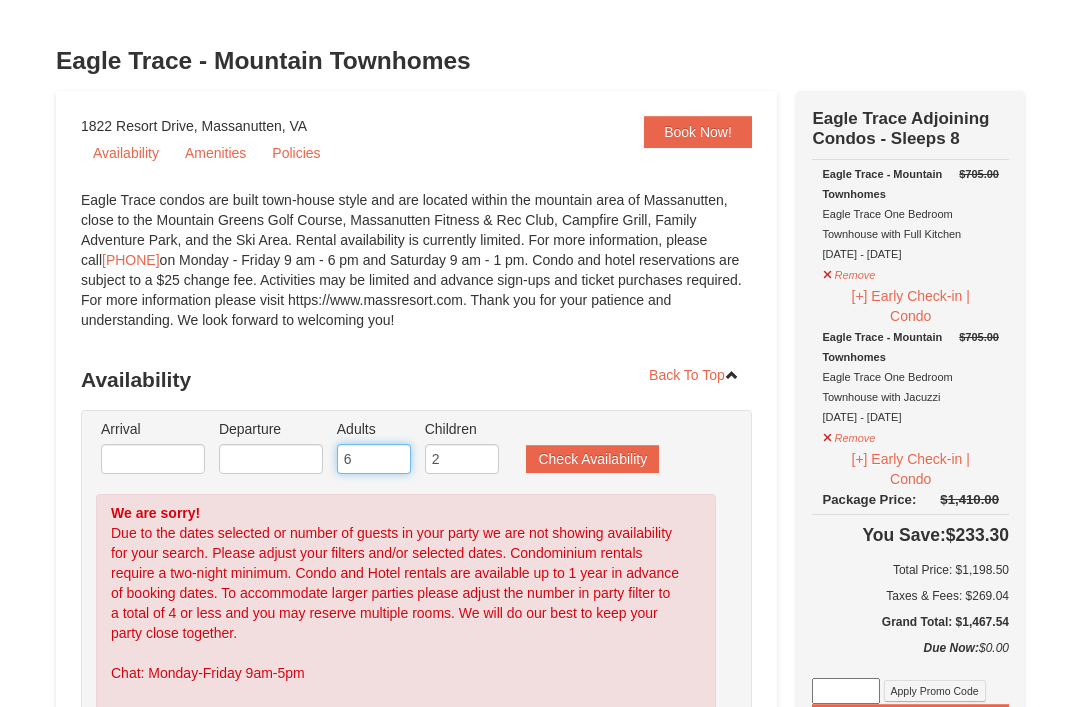 click on "6" at bounding box center (374, 460) 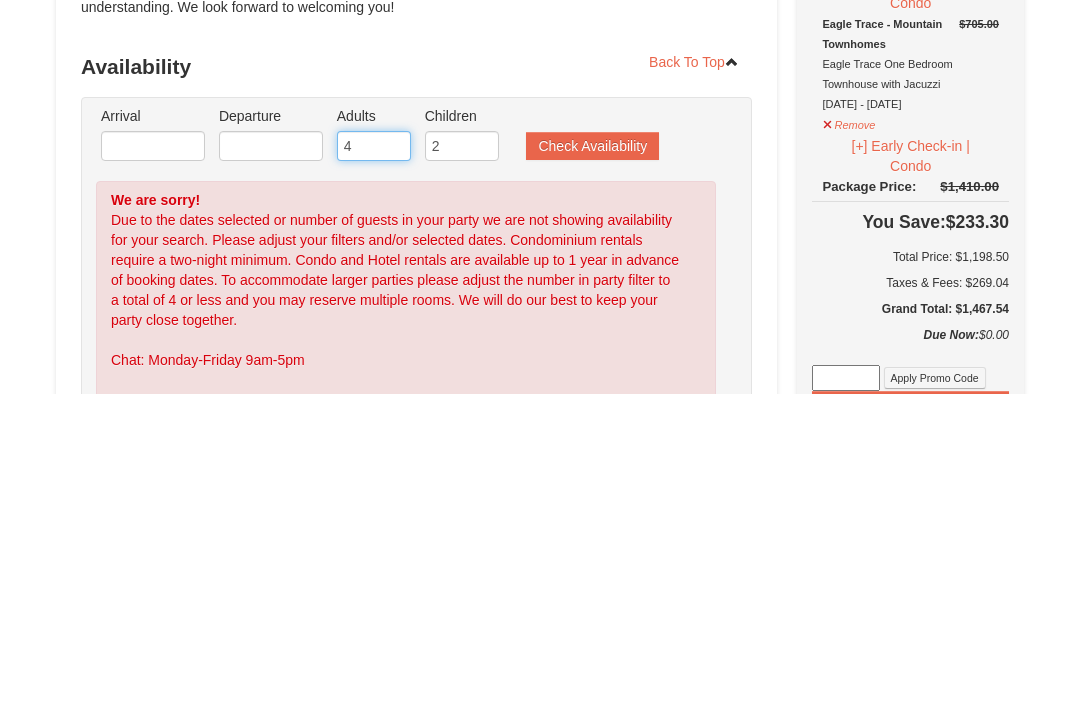 type on "4" 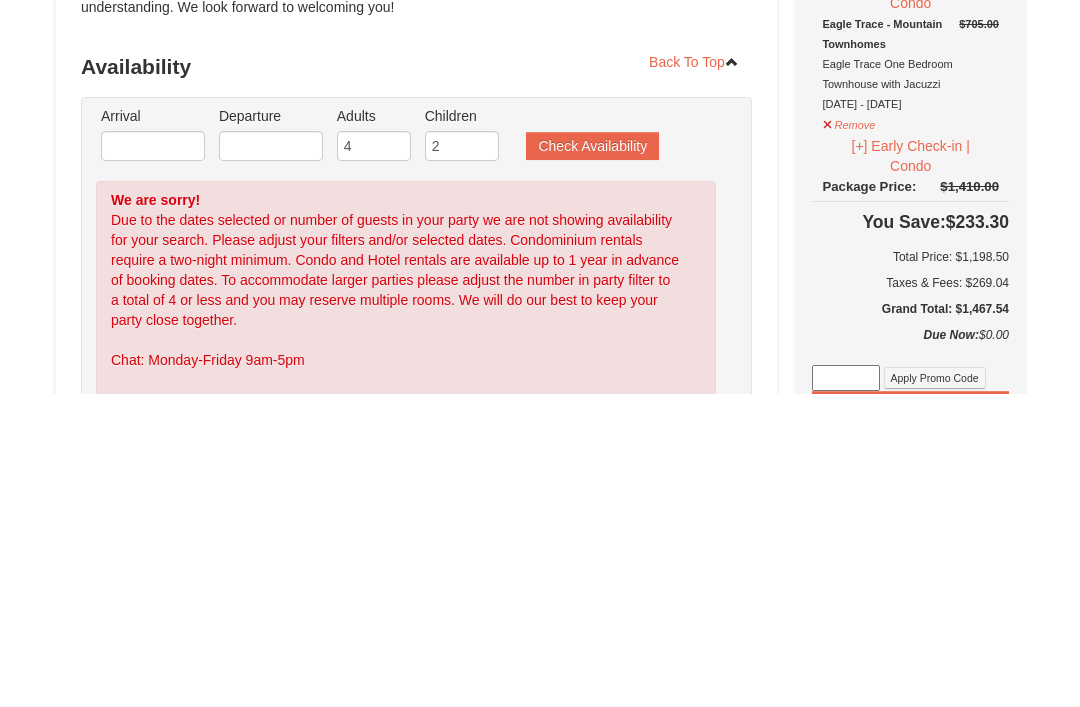 click on "Check Availability" at bounding box center (592, 460) 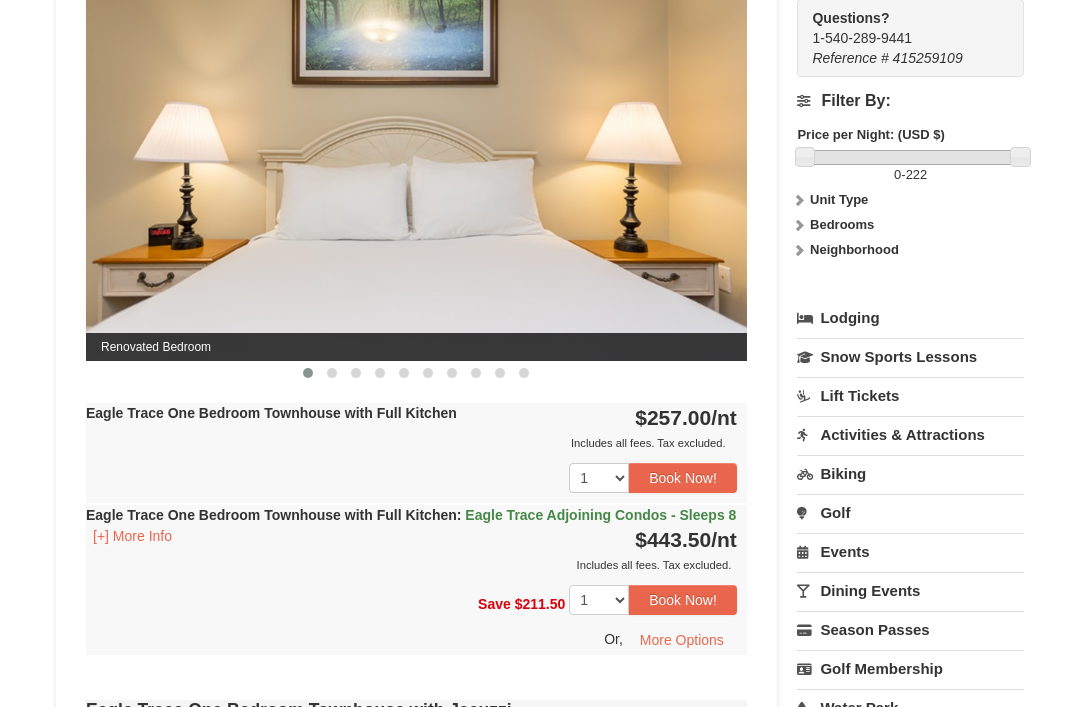 scroll, scrollTop: 0, scrollLeft: 0, axis: both 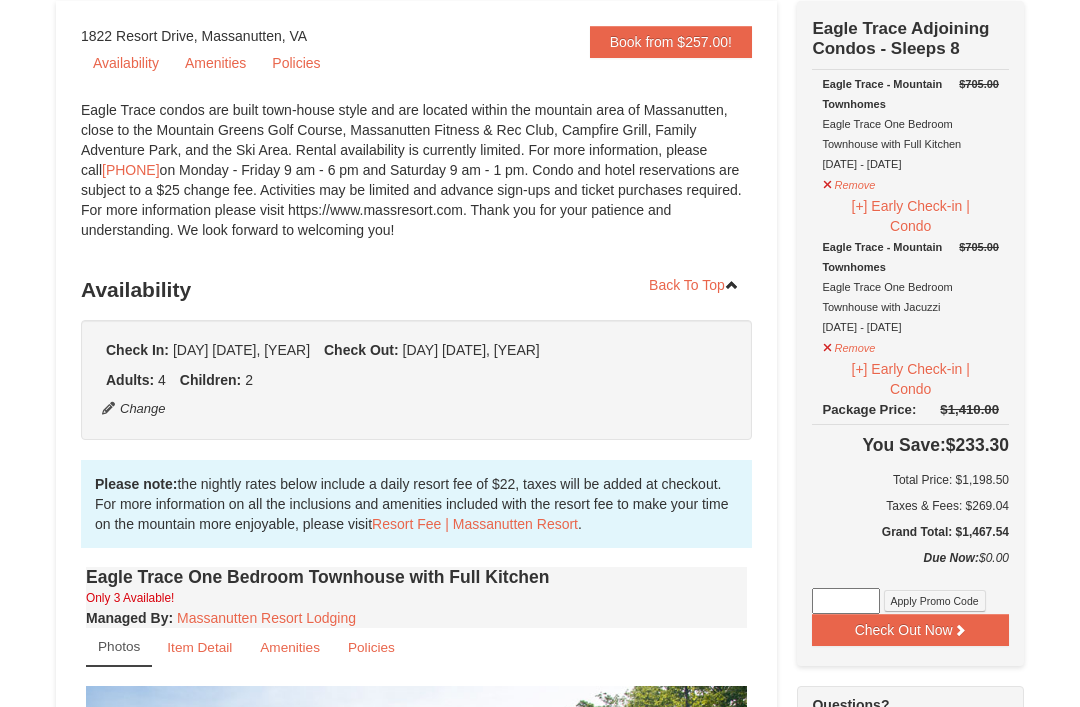 click on "×
Eagle Trace - Mountain Townhomes
Book from $257.00!
[NUMBER] [STREET],
[CITY],
[STATE]
Availability
Amenities
Policies
Eagle Trace Living Room & Dining Room
Eagle Trace Bedroom
Eagle Trace Living Room & Dining Room
Eagle Trace Bedroom
‹ ›" at bounding box center [540, 1283] 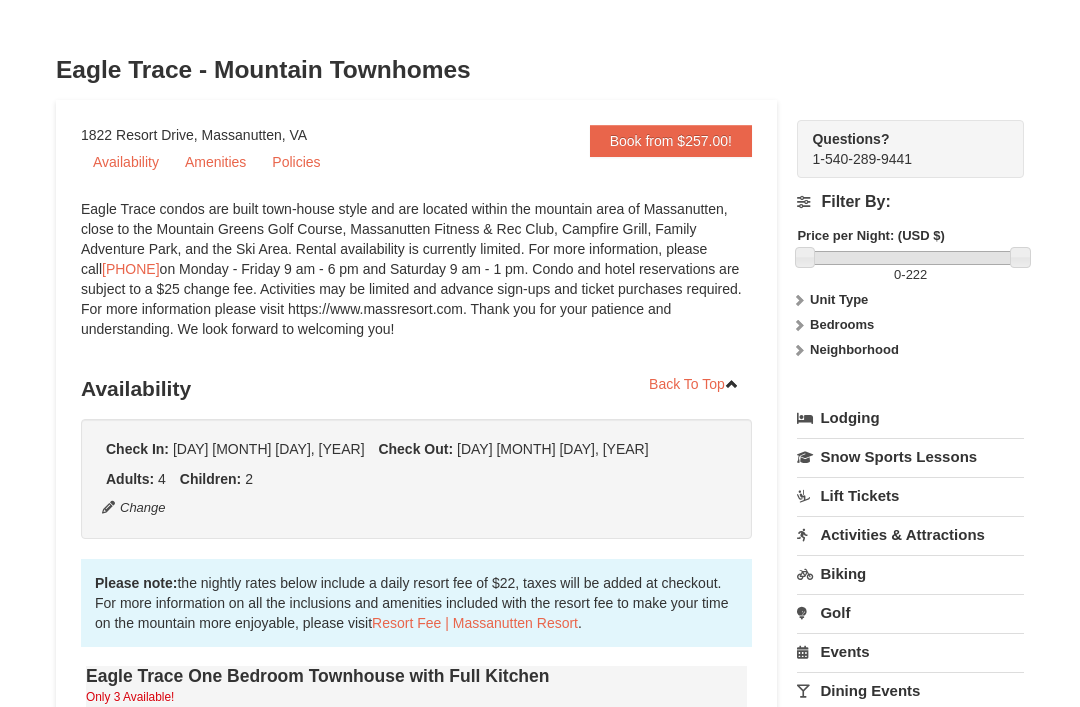 scroll, scrollTop: 0, scrollLeft: 0, axis: both 